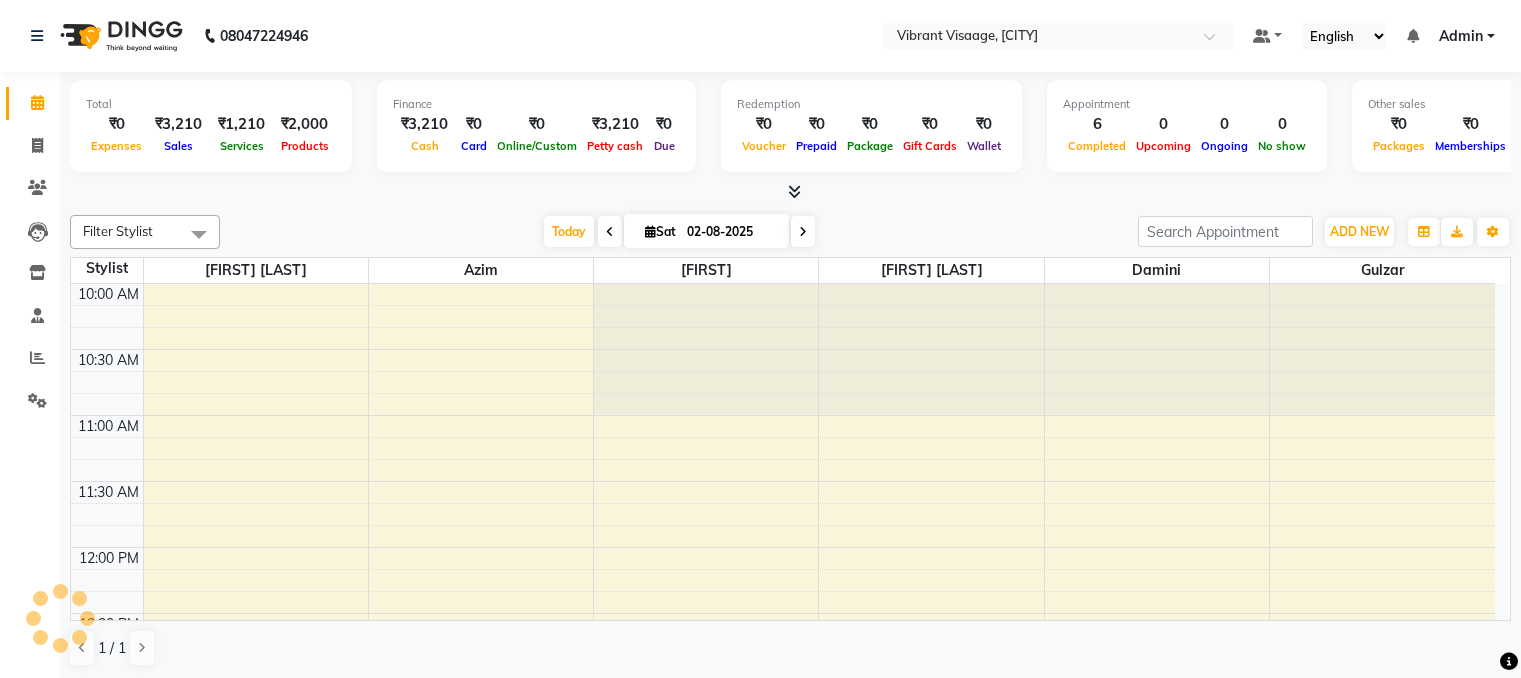 scroll, scrollTop: 0, scrollLeft: 0, axis: both 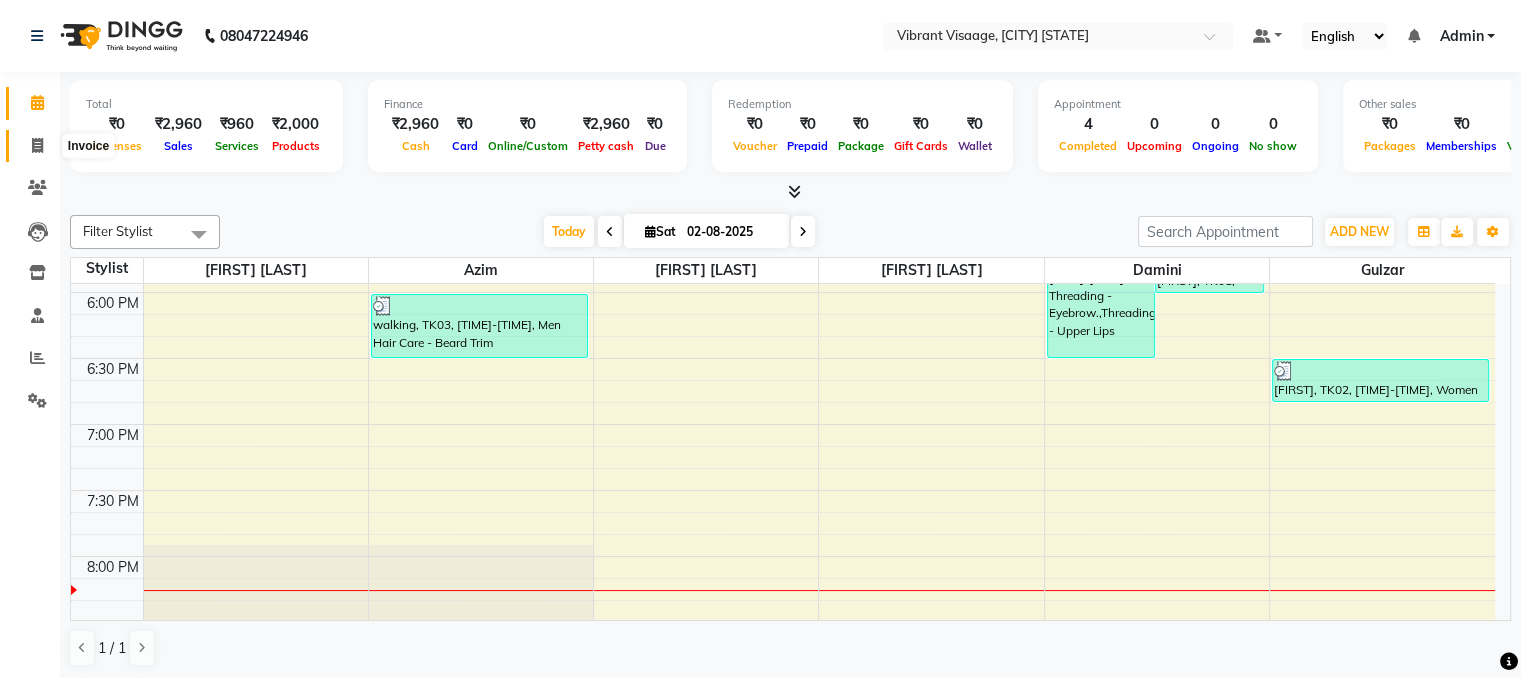 click 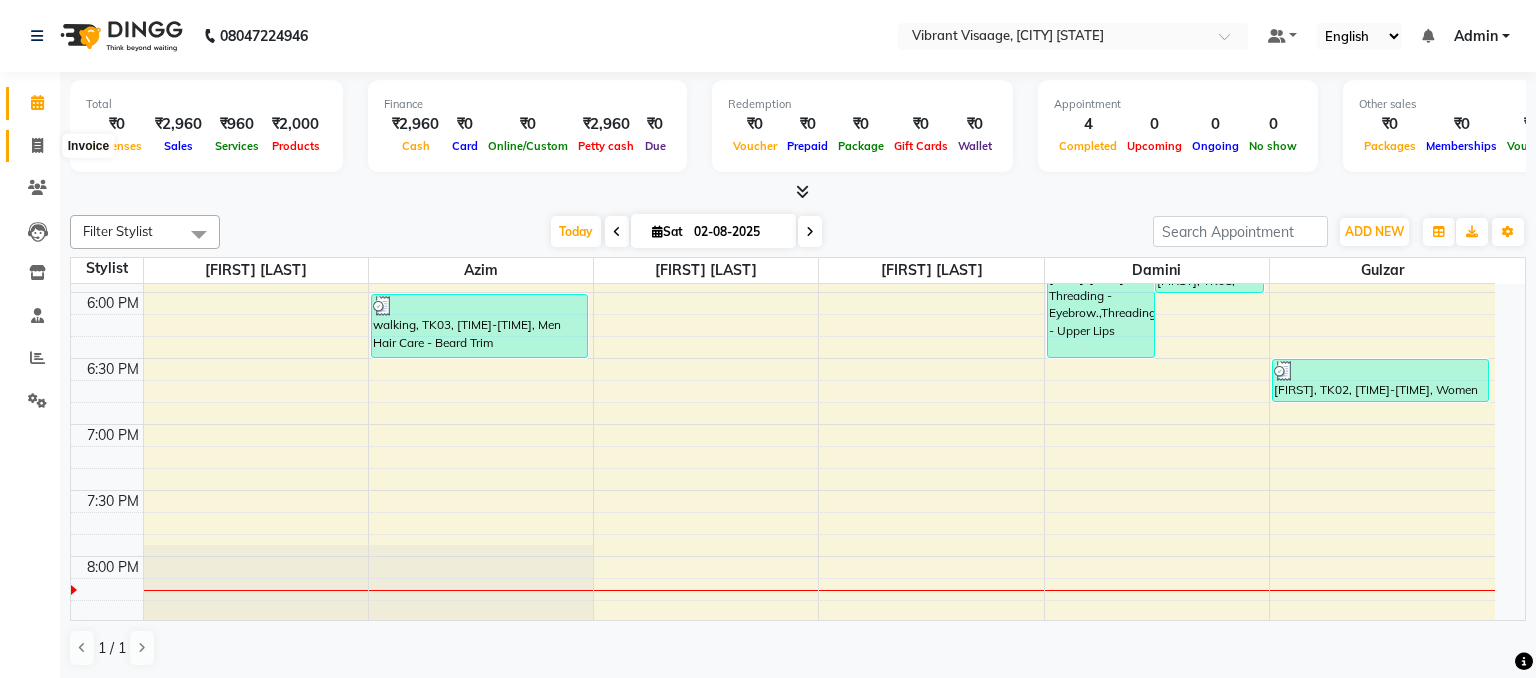 select on "7649" 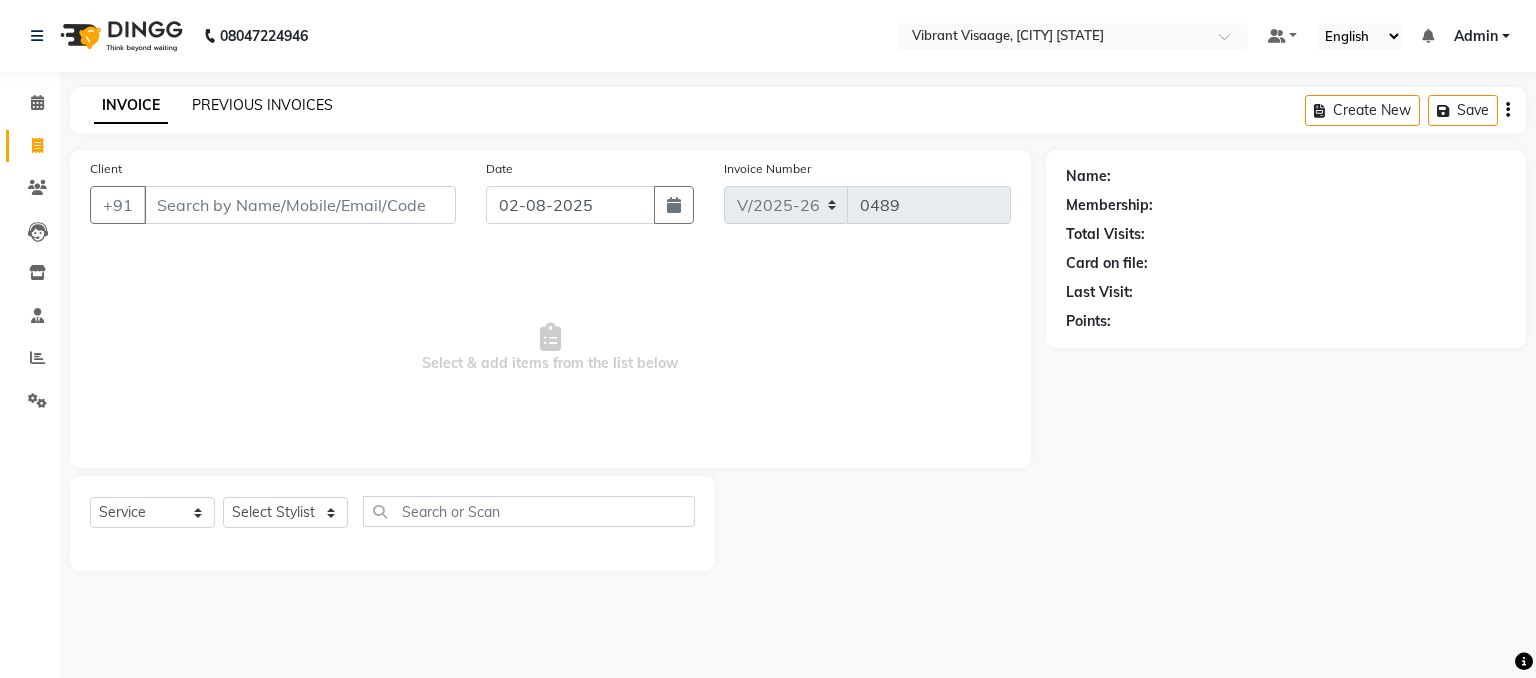 click on "PREVIOUS INVOICES" 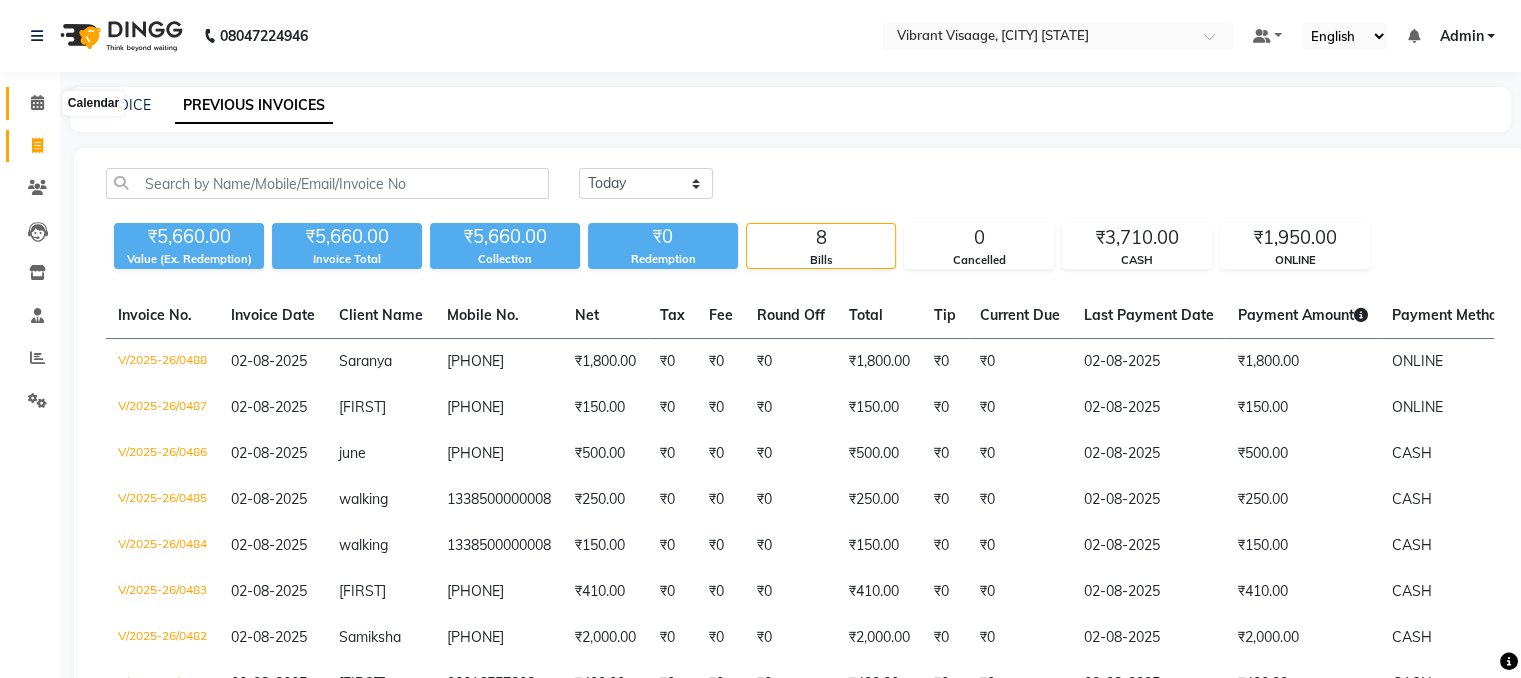 click 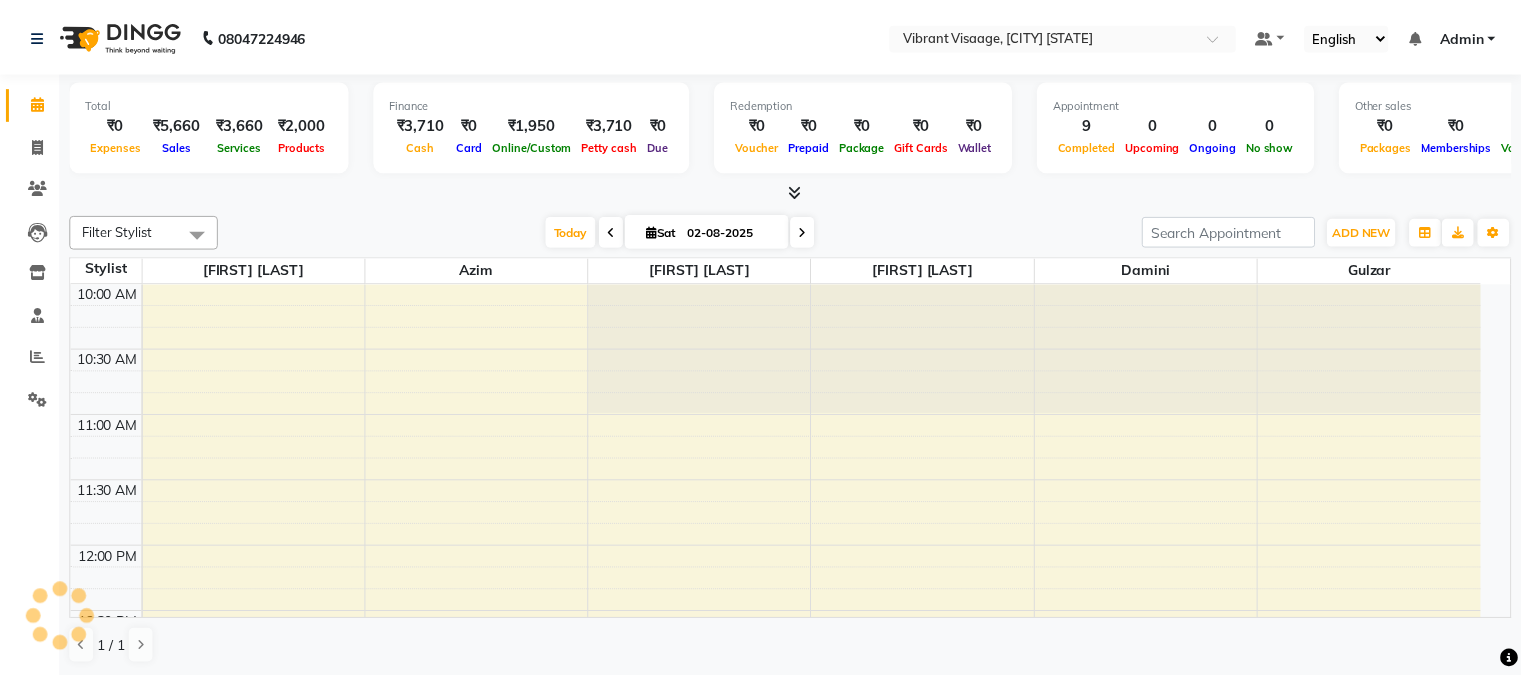 scroll, scrollTop: 1193, scrollLeft: 0, axis: vertical 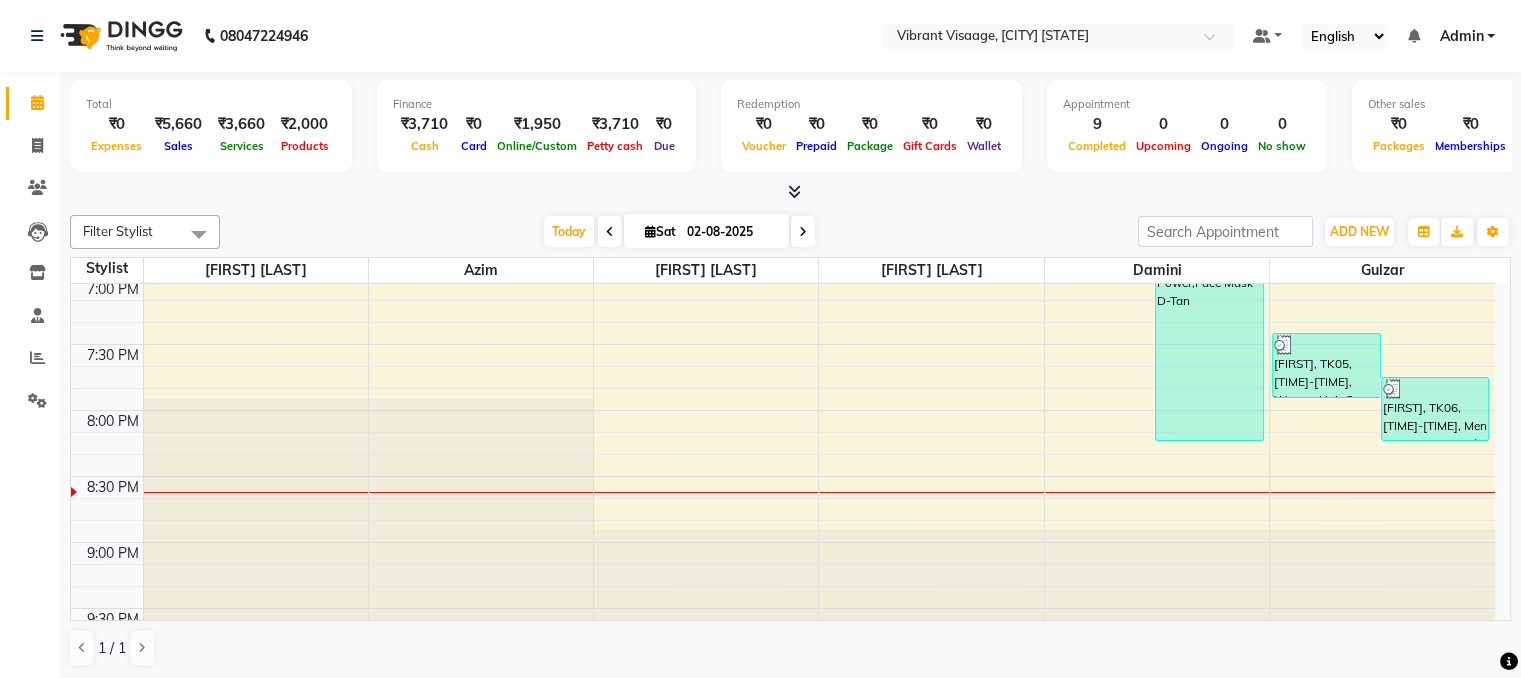 click on "Finance  ₹3,710  Cash ₹0  Card ₹1,950  Online/Custom ₹3,710 Petty cash ₹0 Due" at bounding box center [536, 126] 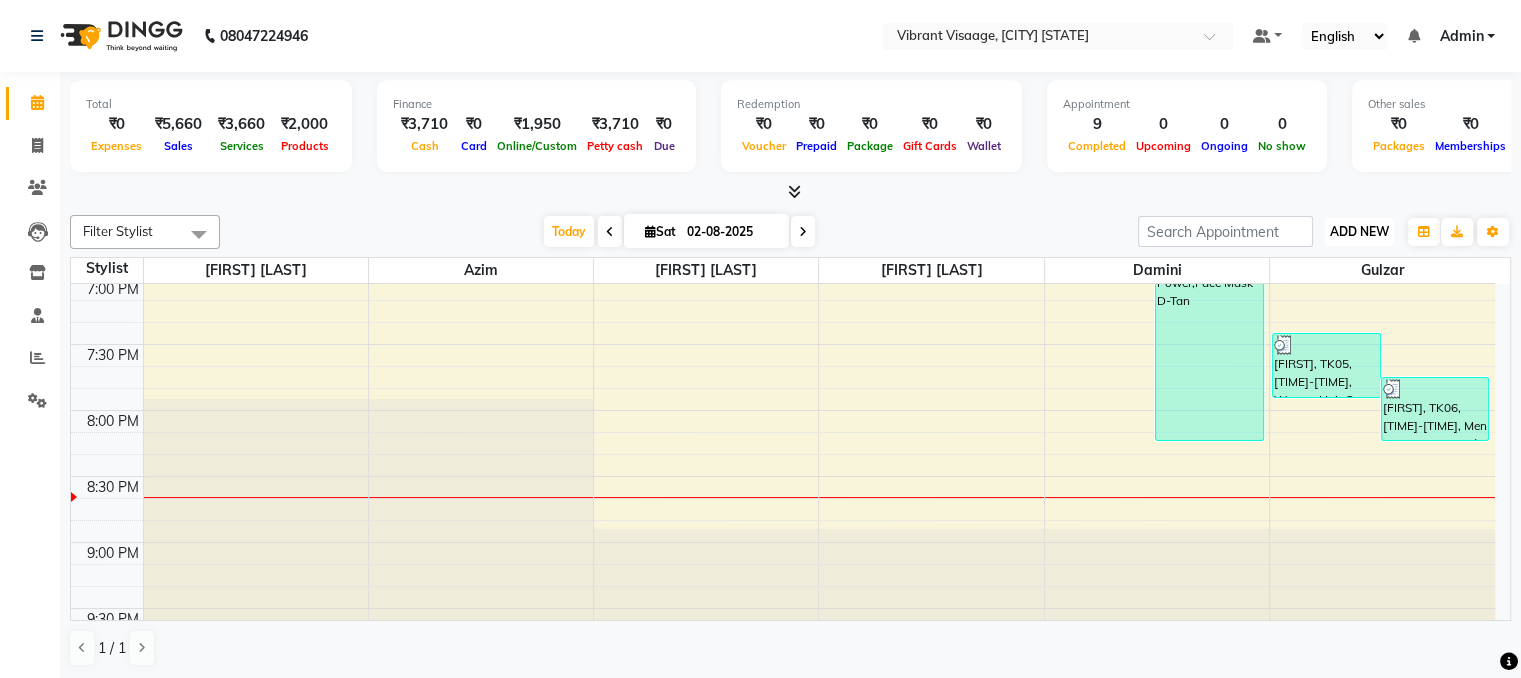 click on "ADD NEW" at bounding box center (1359, 231) 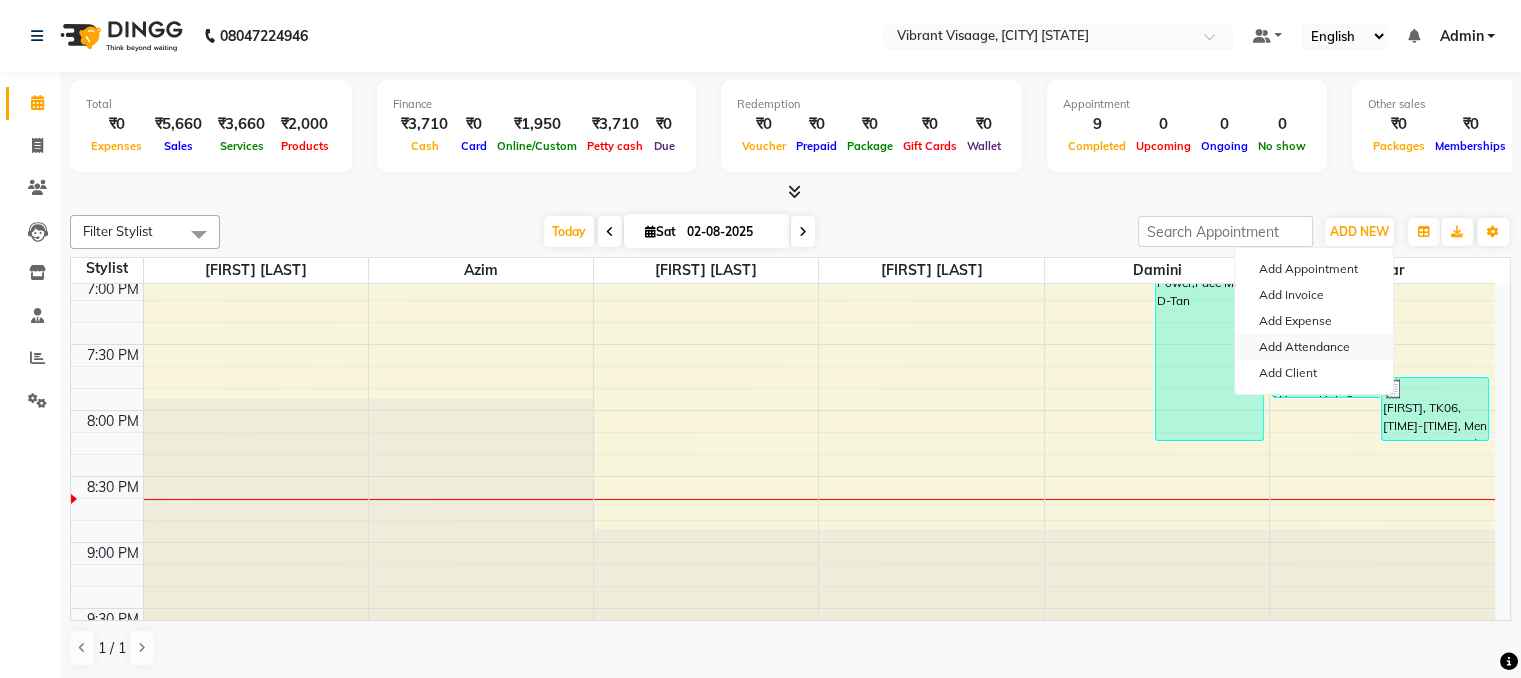 click on "Add Attendance" at bounding box center [1314, 347] 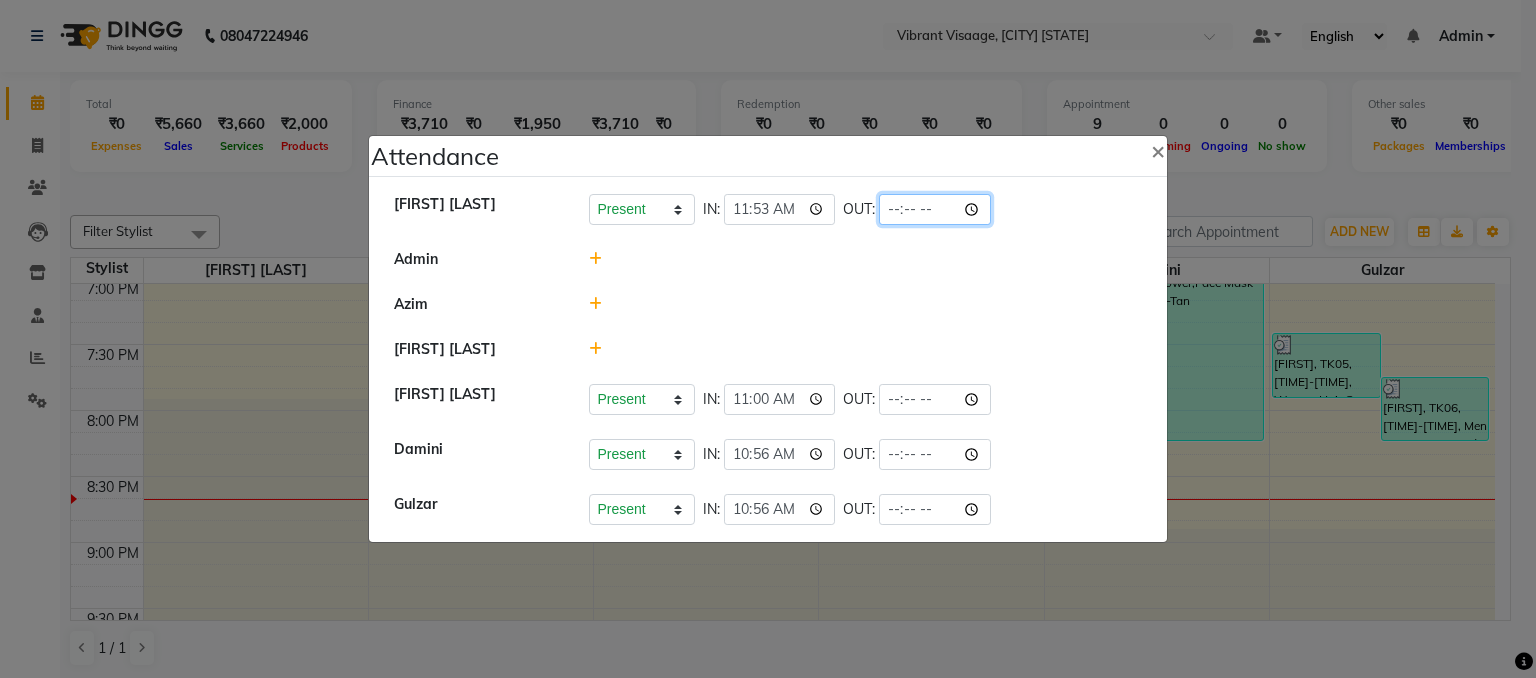 click 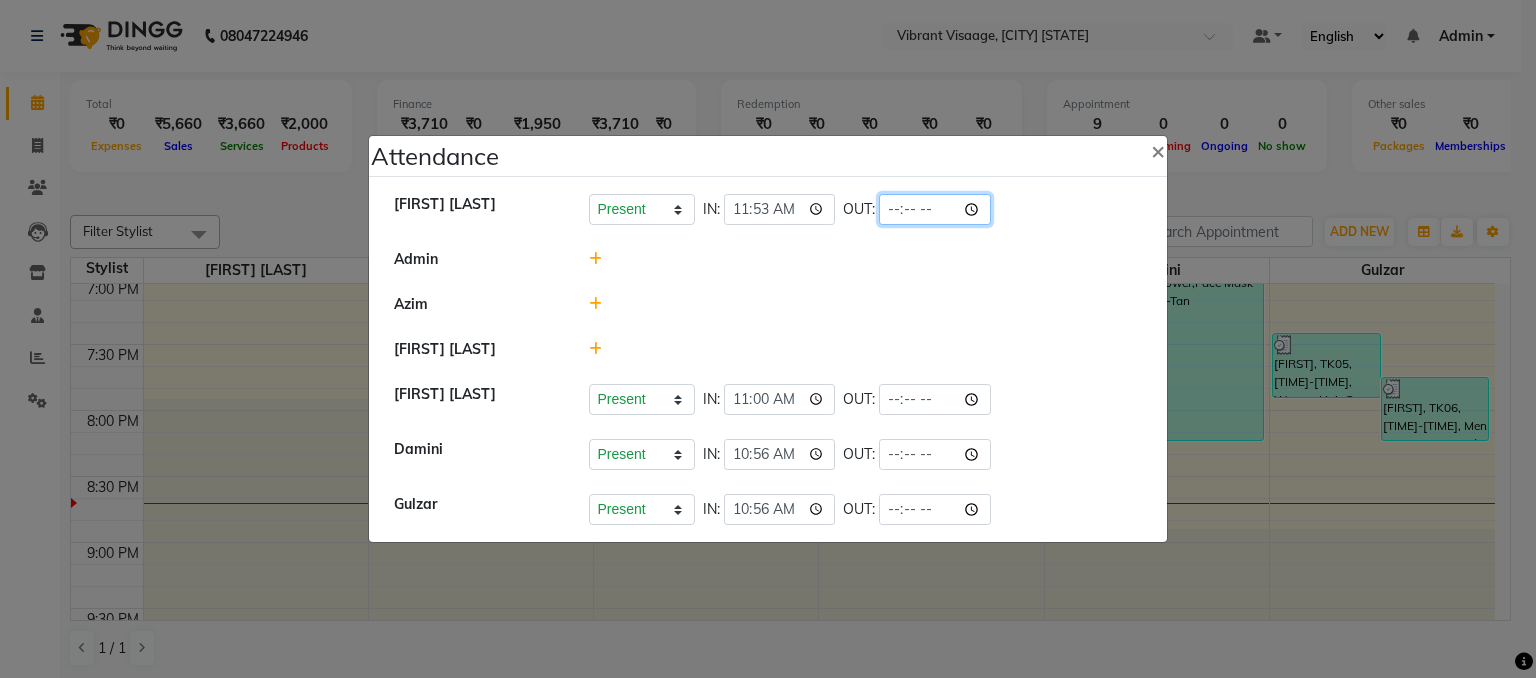 type on "21:00" 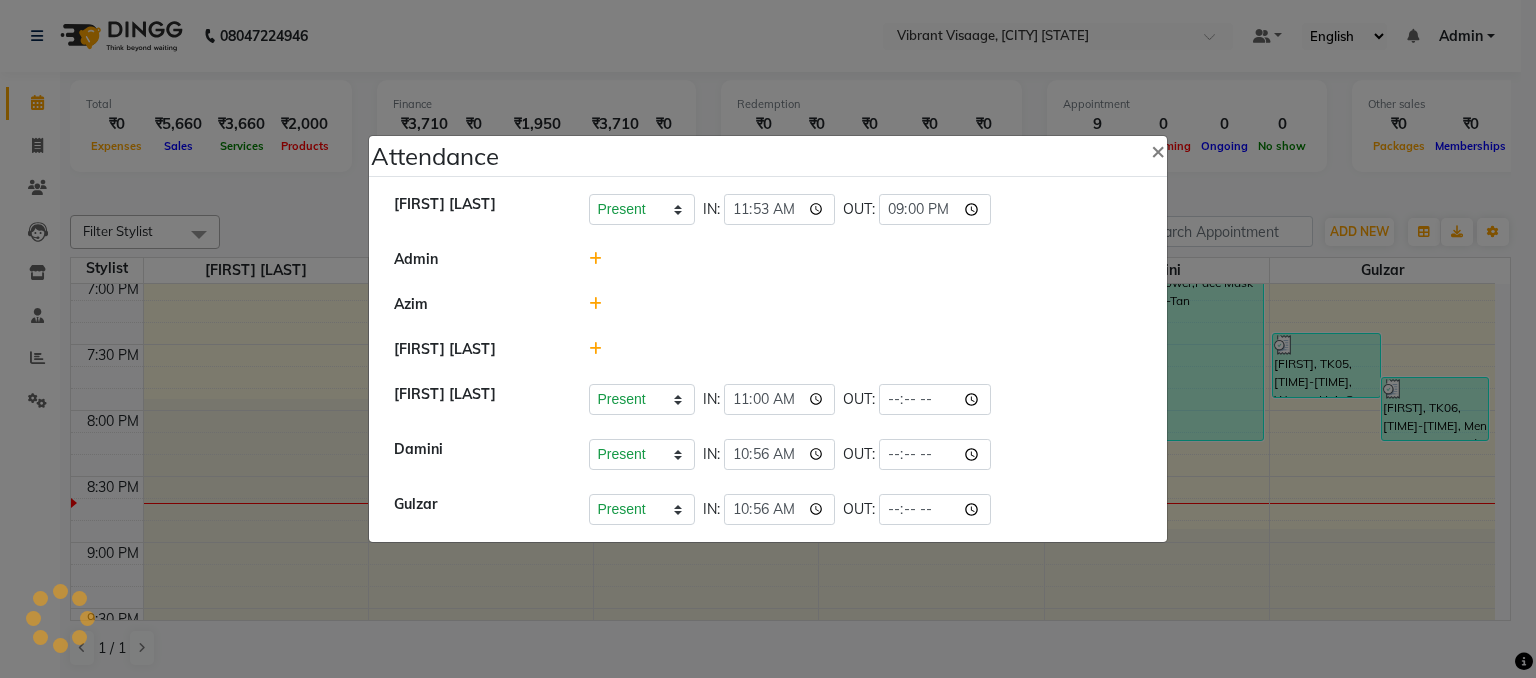 click on "Present   Absent   Late   Half Day   Weekly Off  IN:  11:00 OUT:" 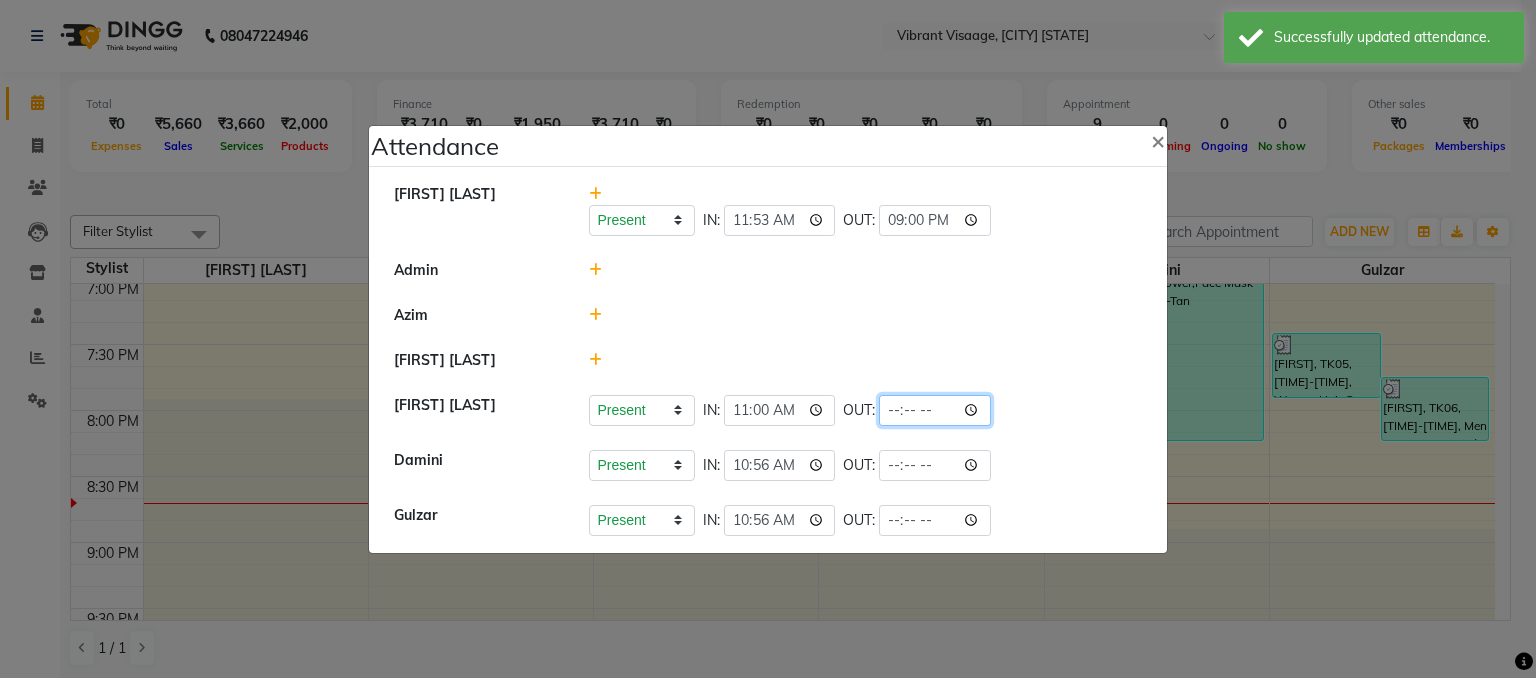 click 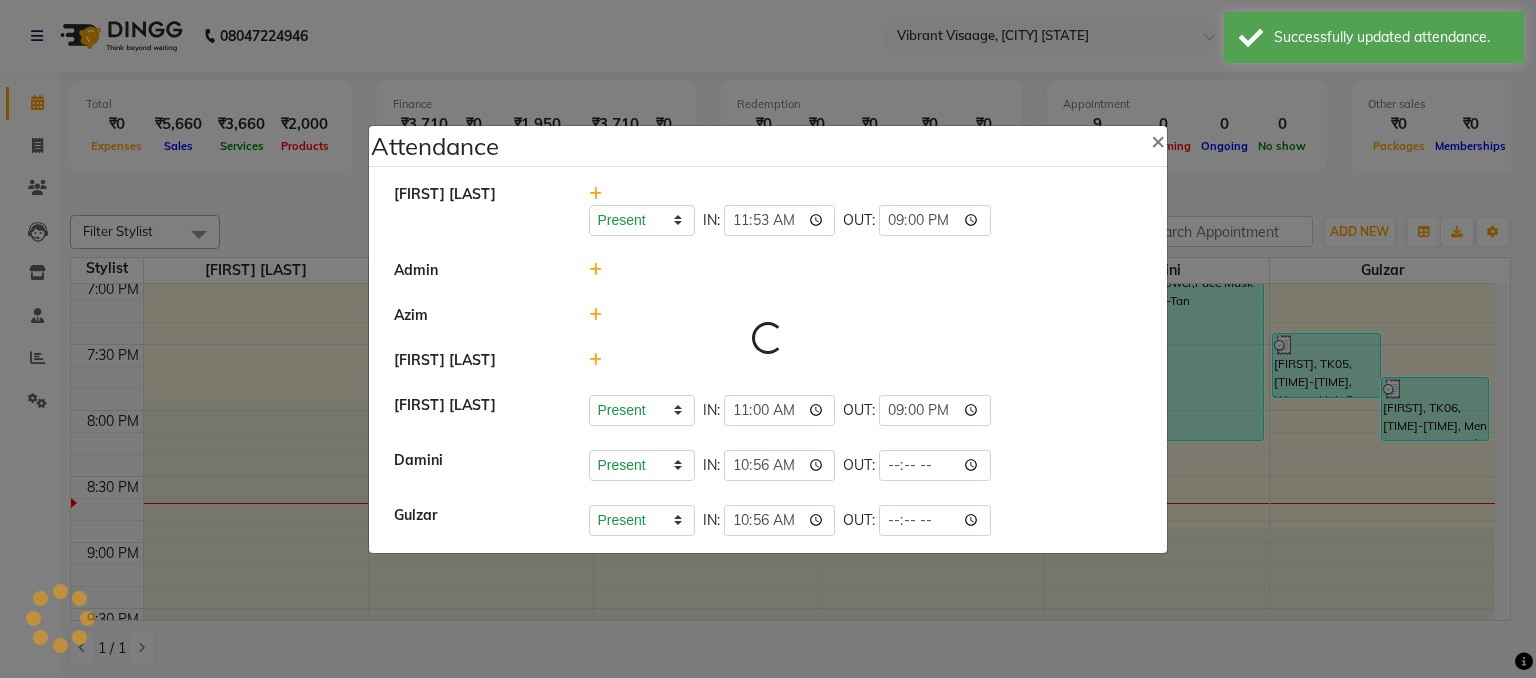 click on "Zeenat Qureshi   Present   Absent   Late   Half Day   Weekly Off  IN:  11:00 OUT:  21:00" 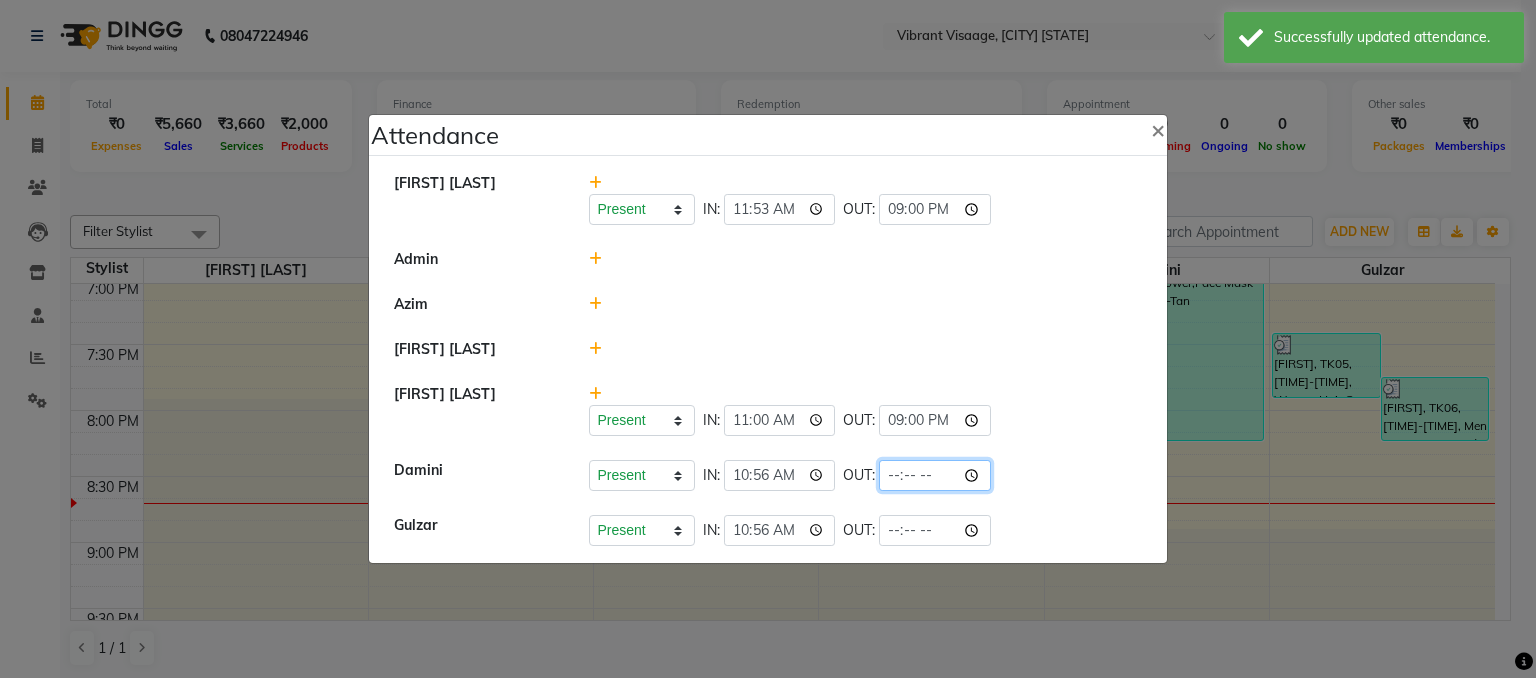 click 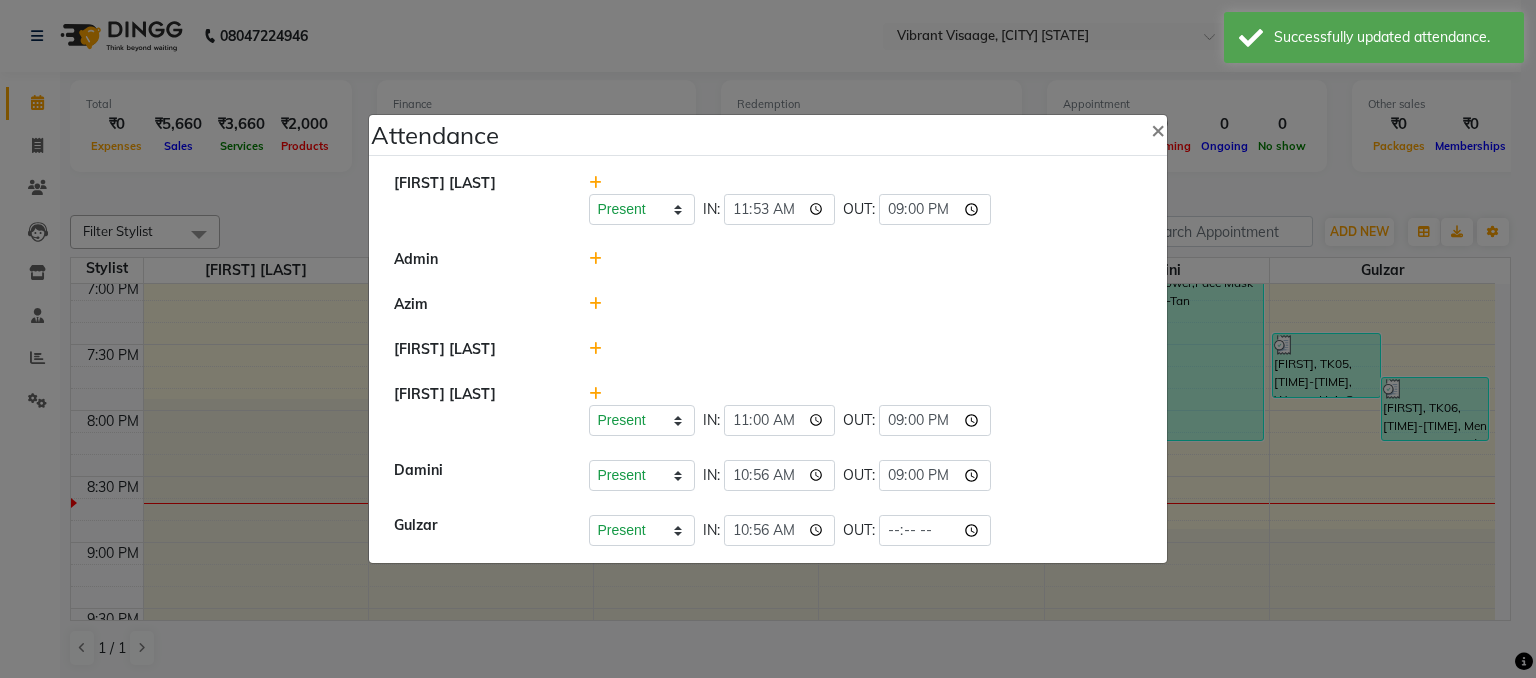 click on "Damini   Present   Absent   Late   Half Day   Weekly Off  IN:  10:56 OUT:  21:00" 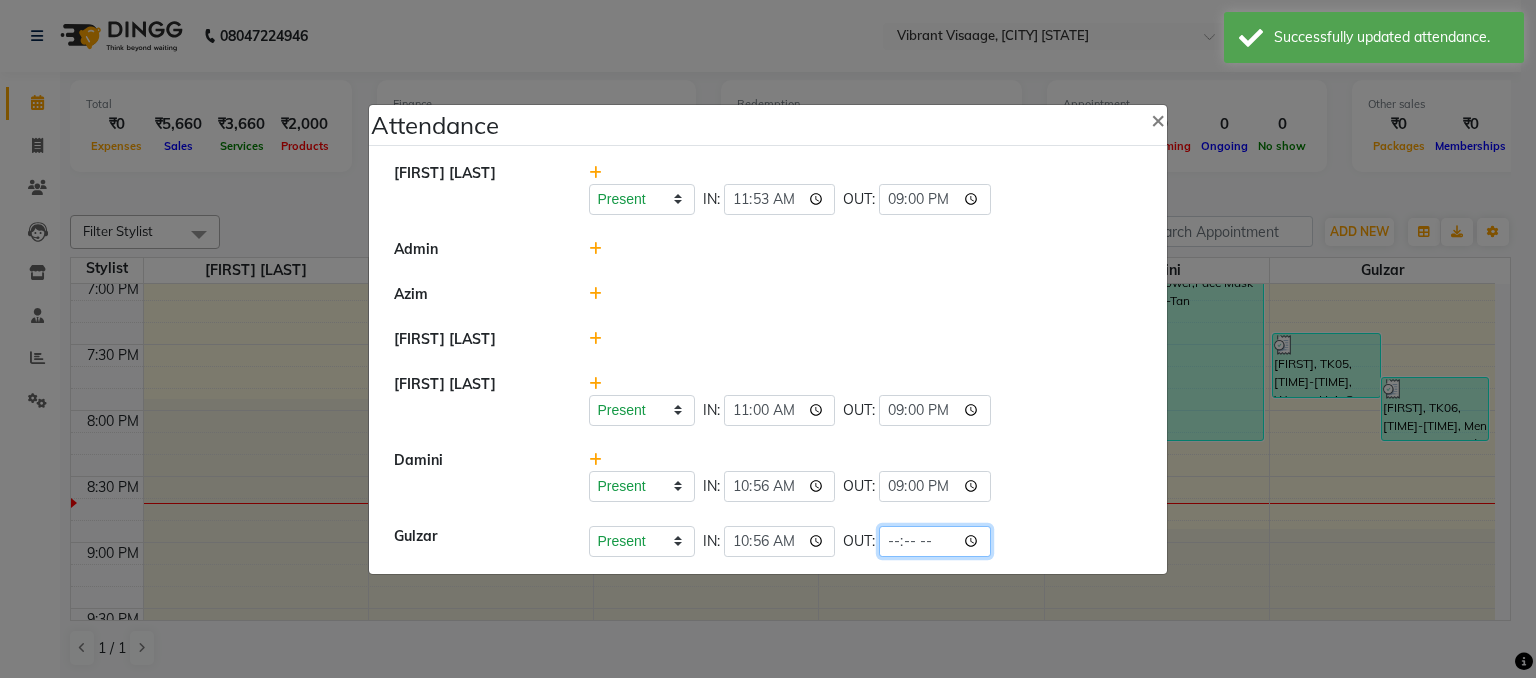 click 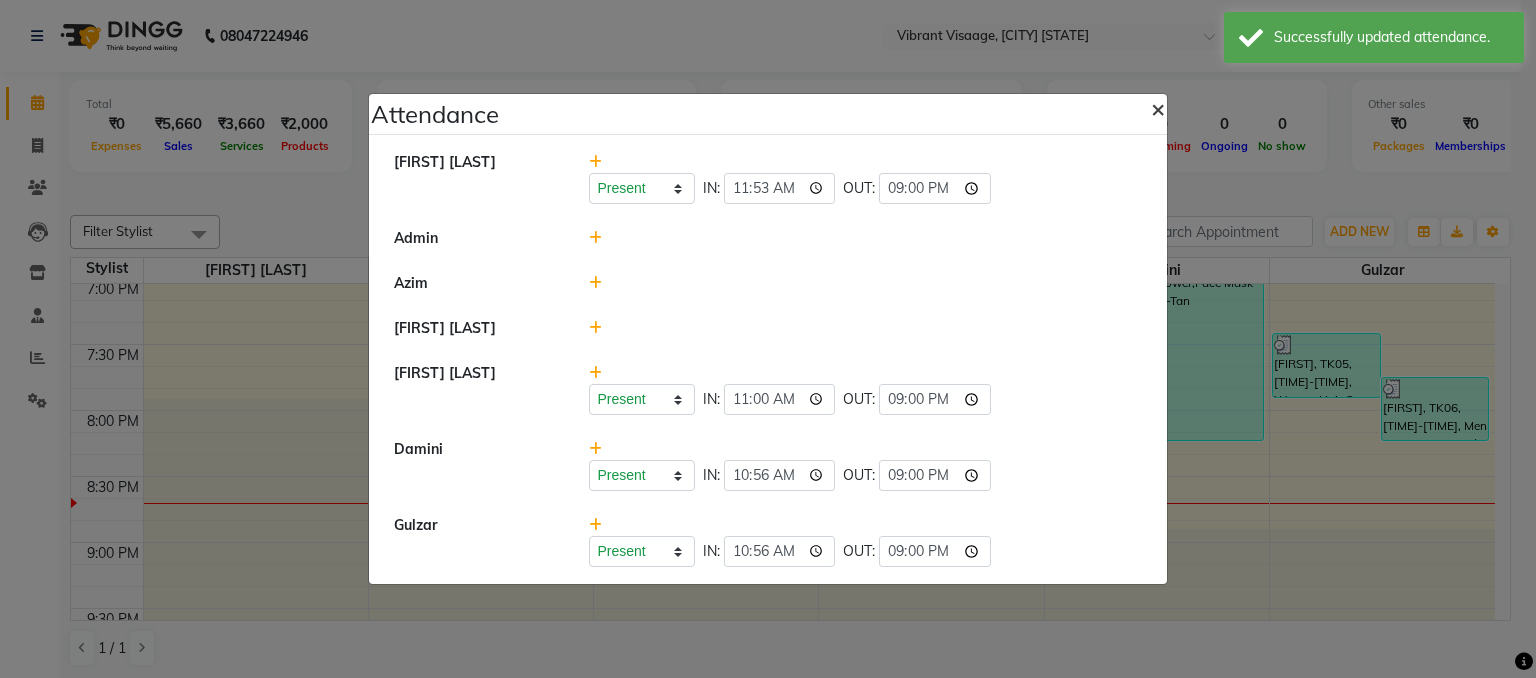 click on "×" 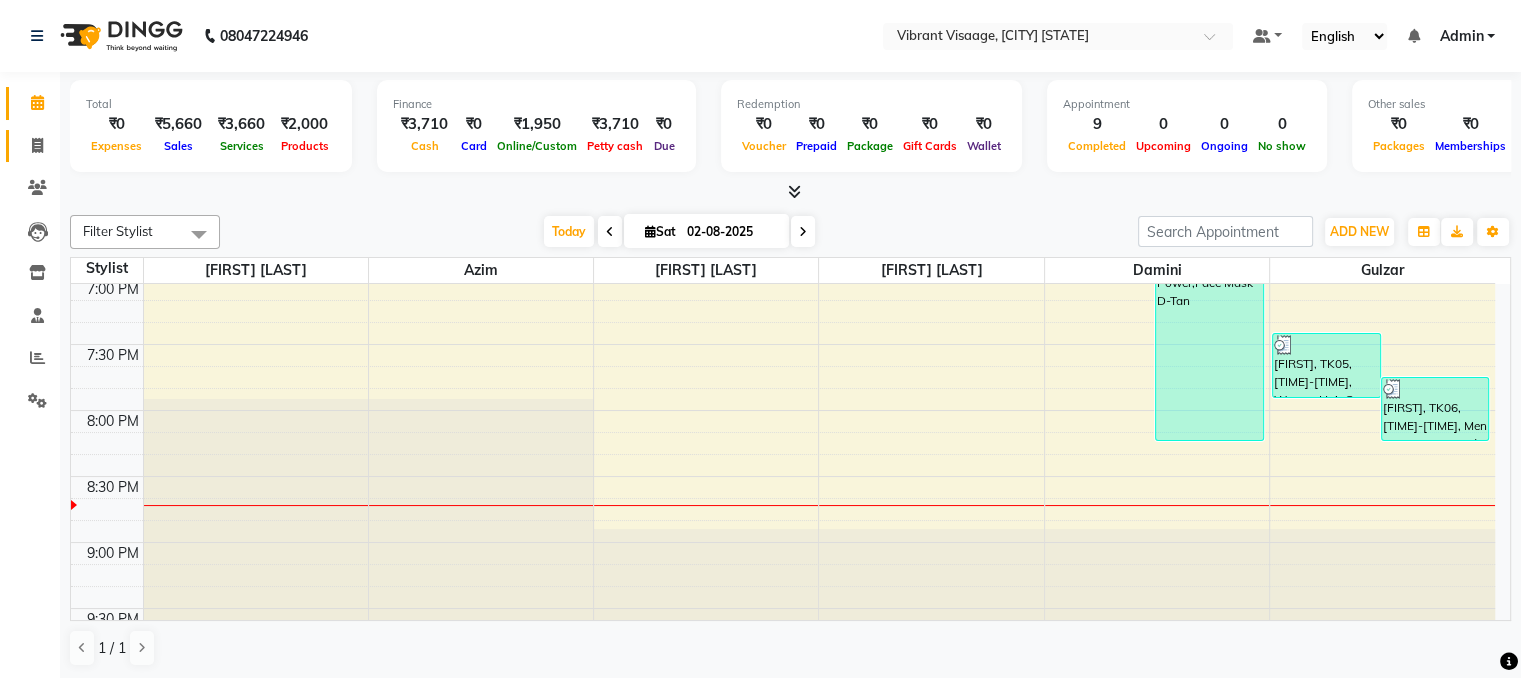click 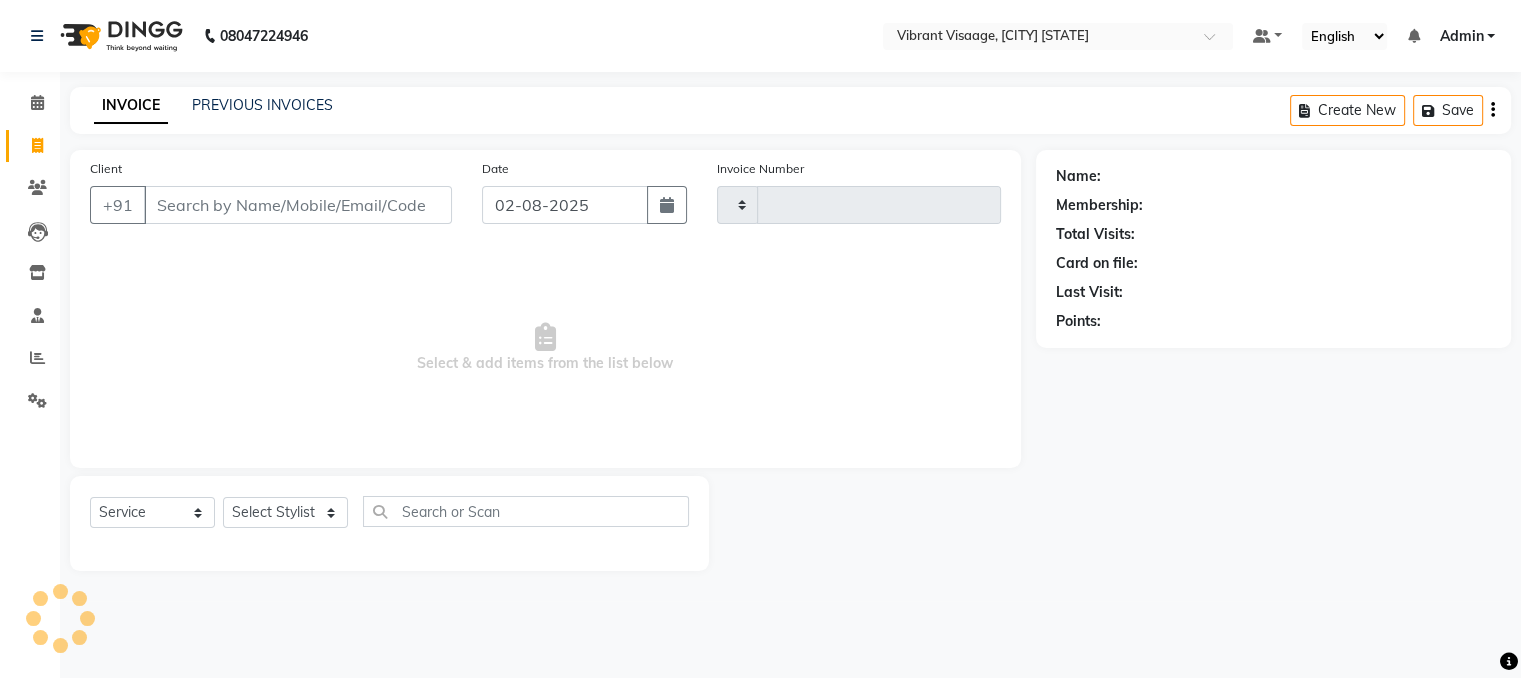 type on "0489" 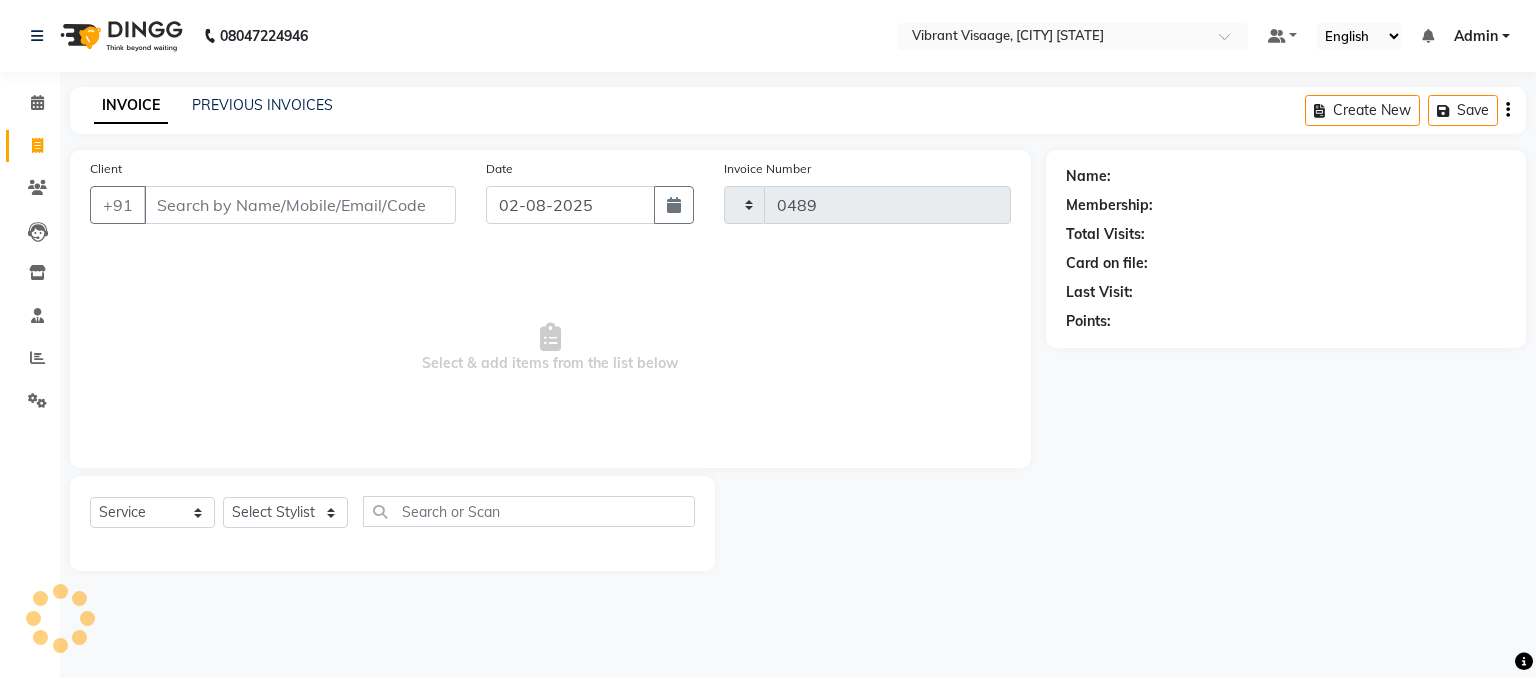 select on "7649" 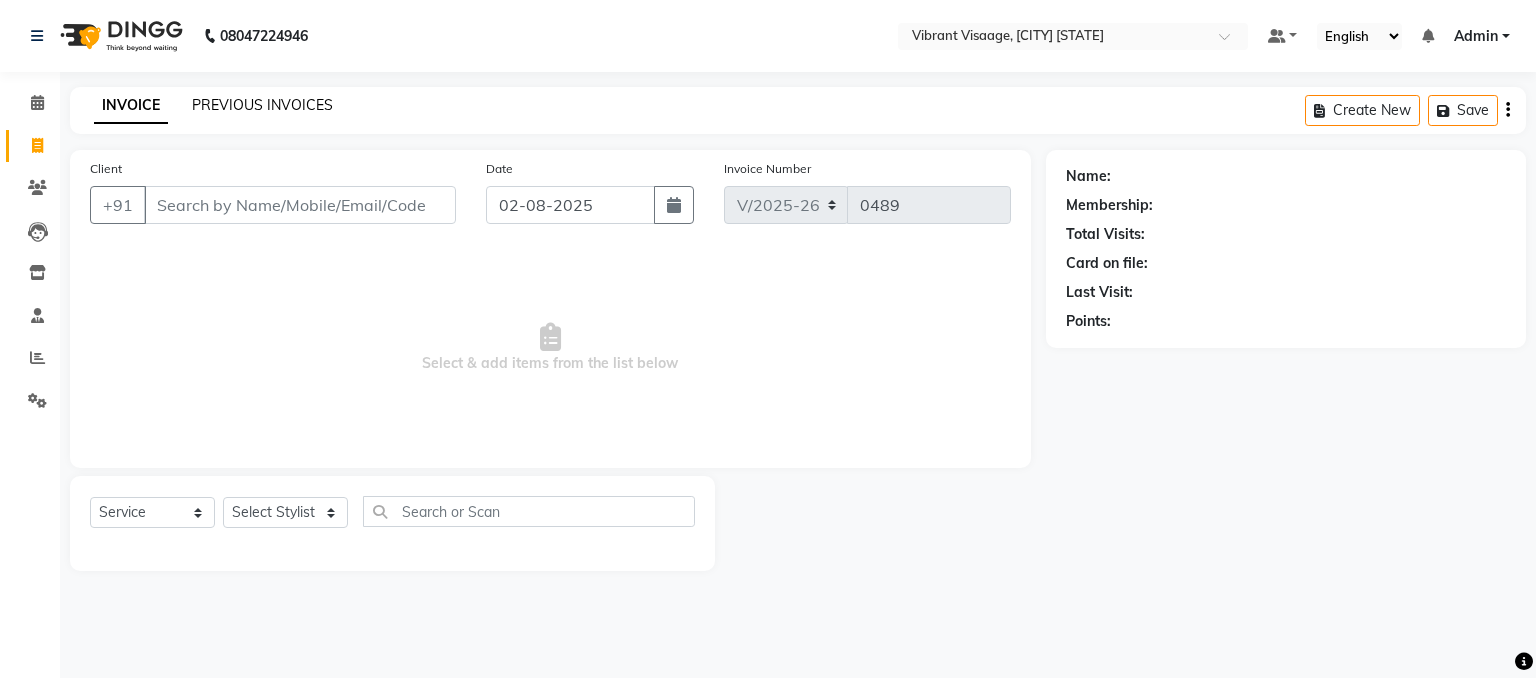 click on "PREVIOUS INVOICES" 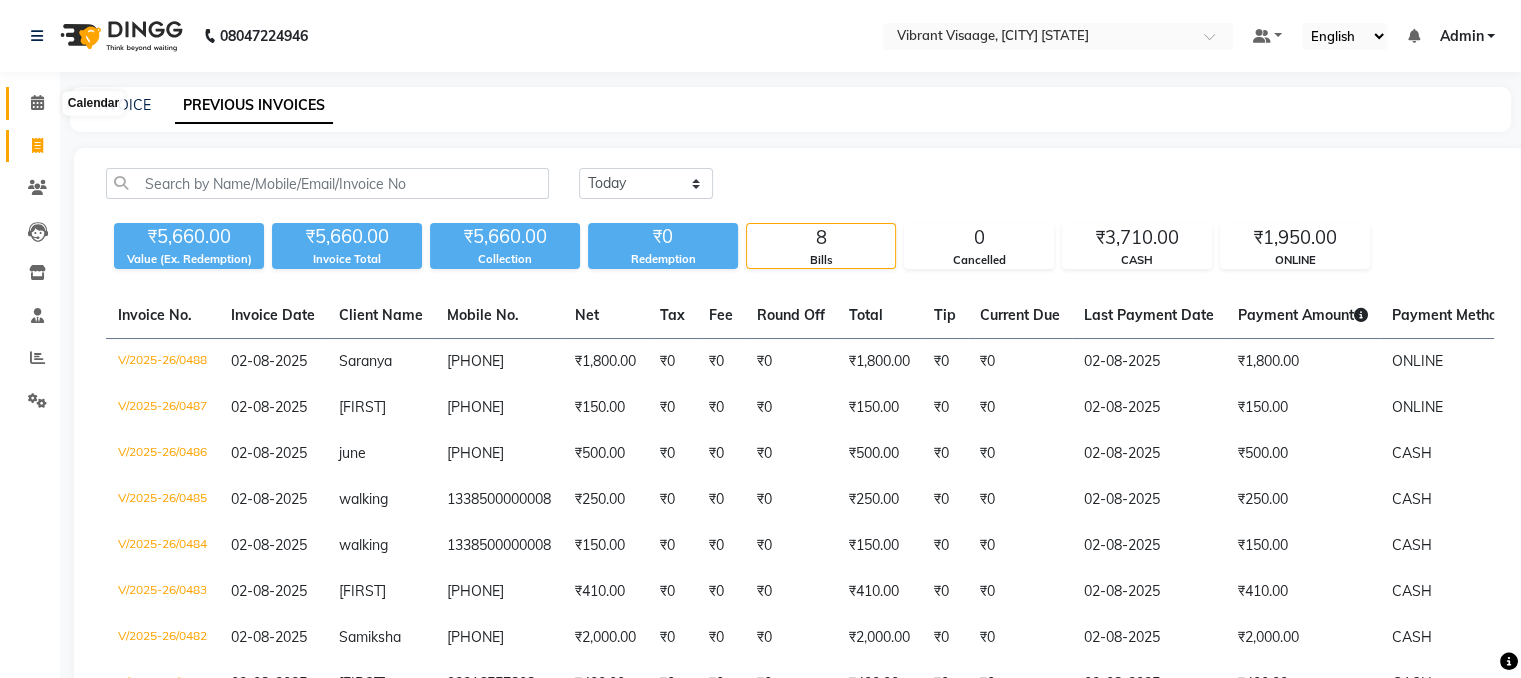 click 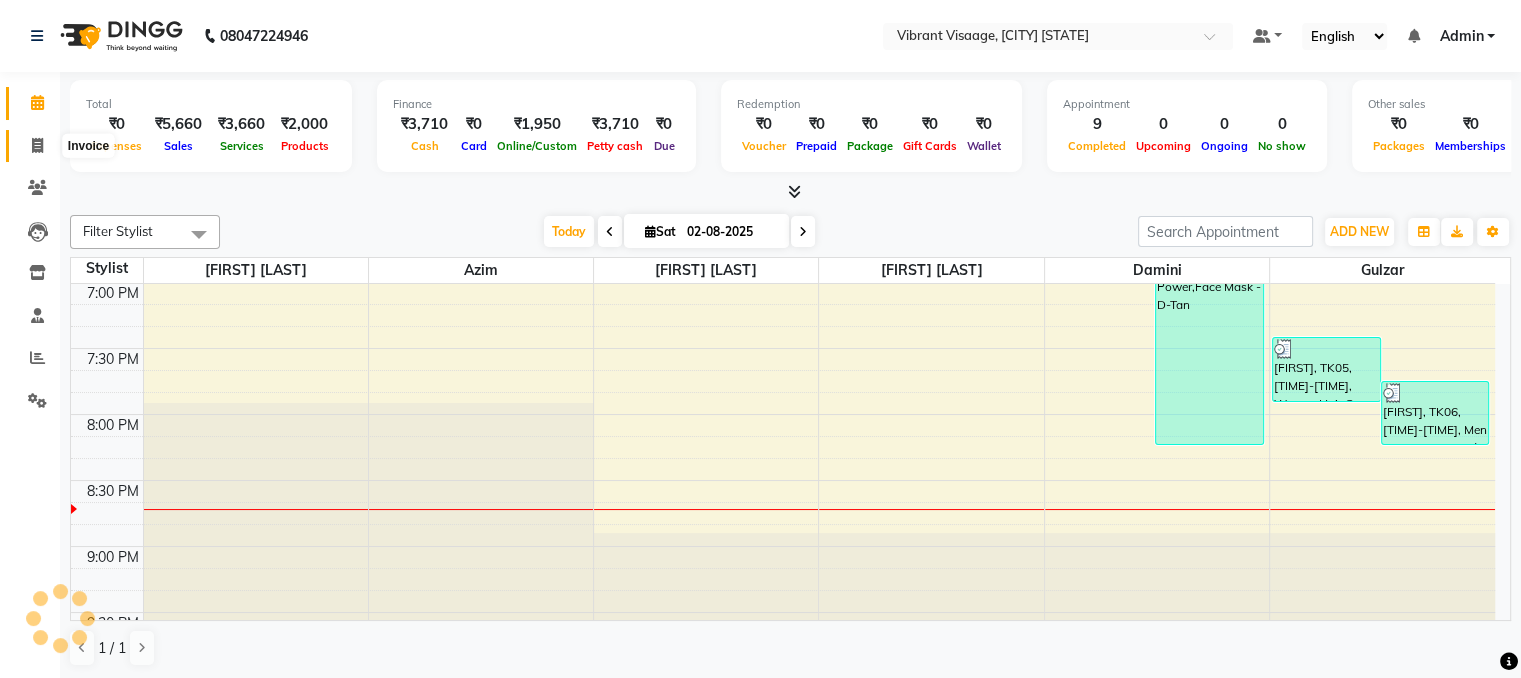 scroll, scrollTop: 0, scrollLeft: 0, axis: both 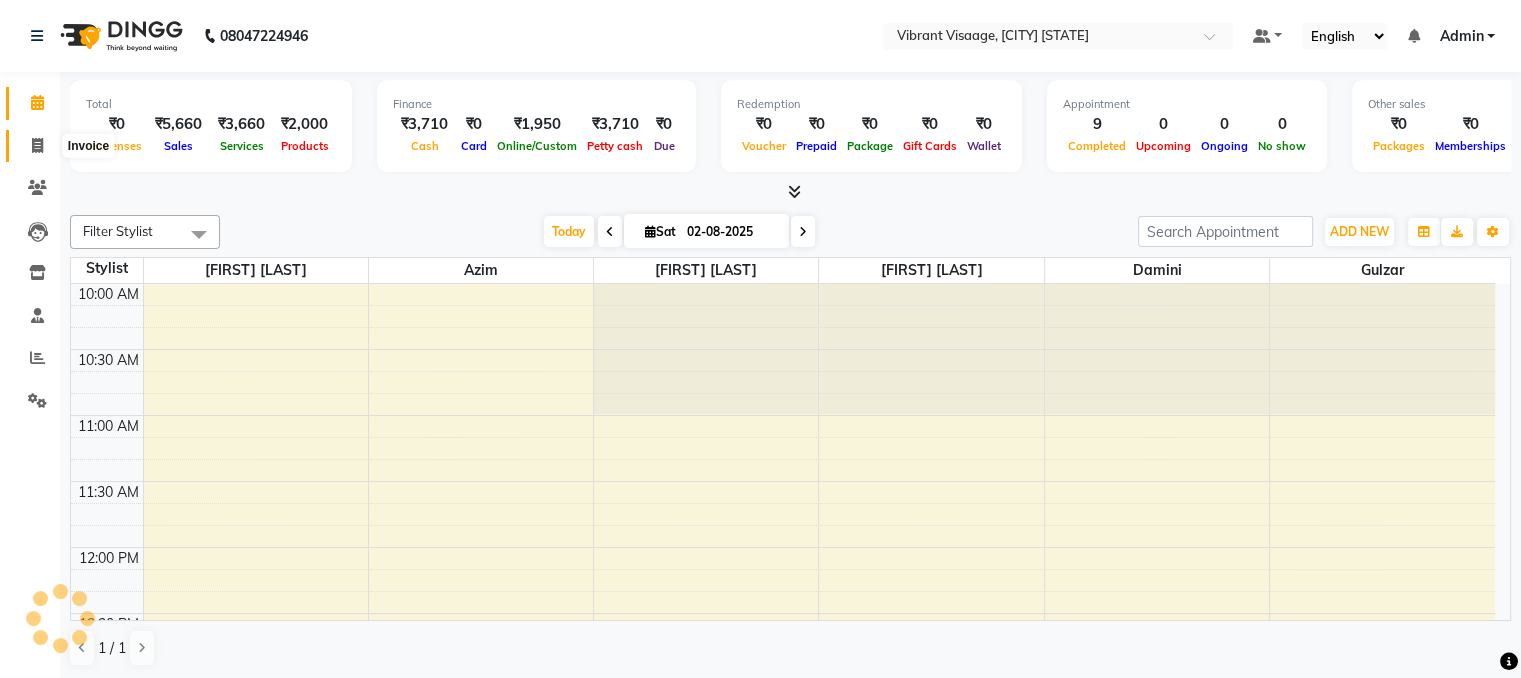 click 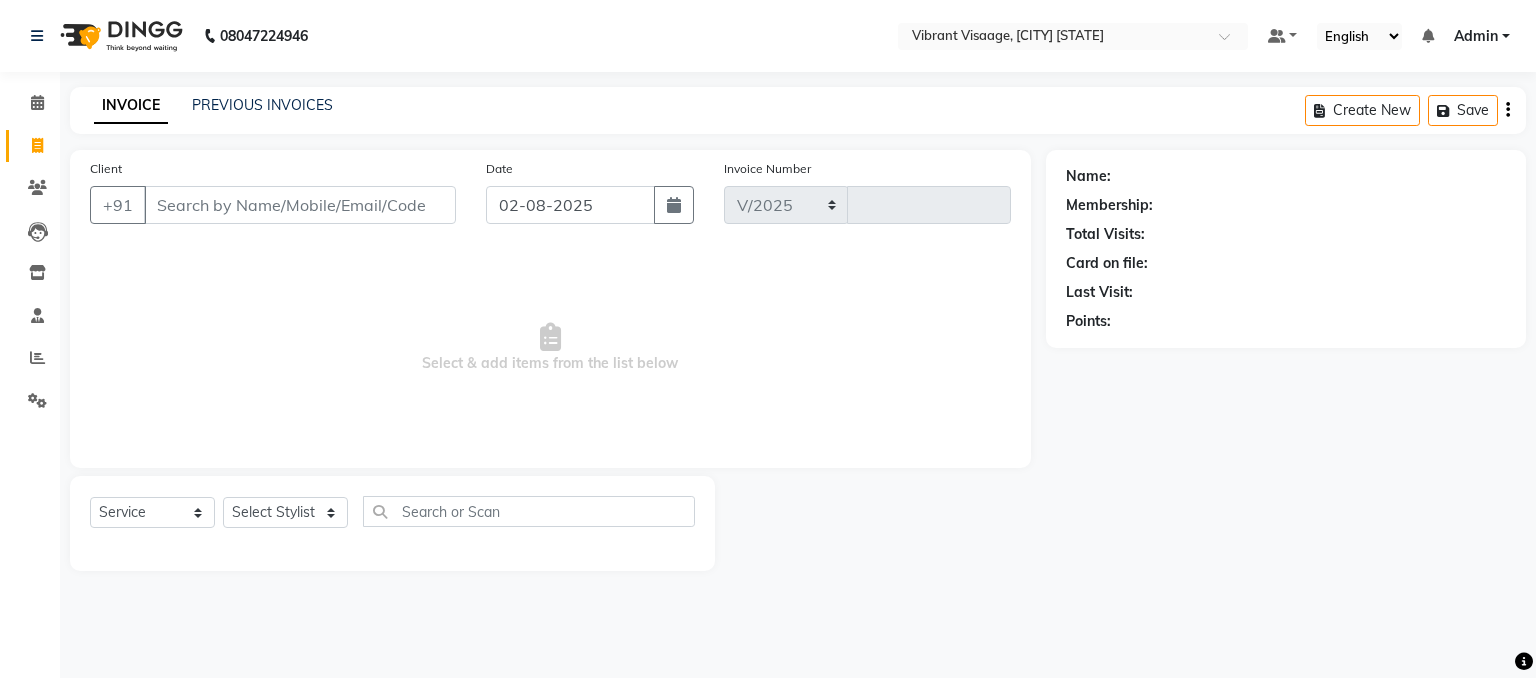 select on "7649" 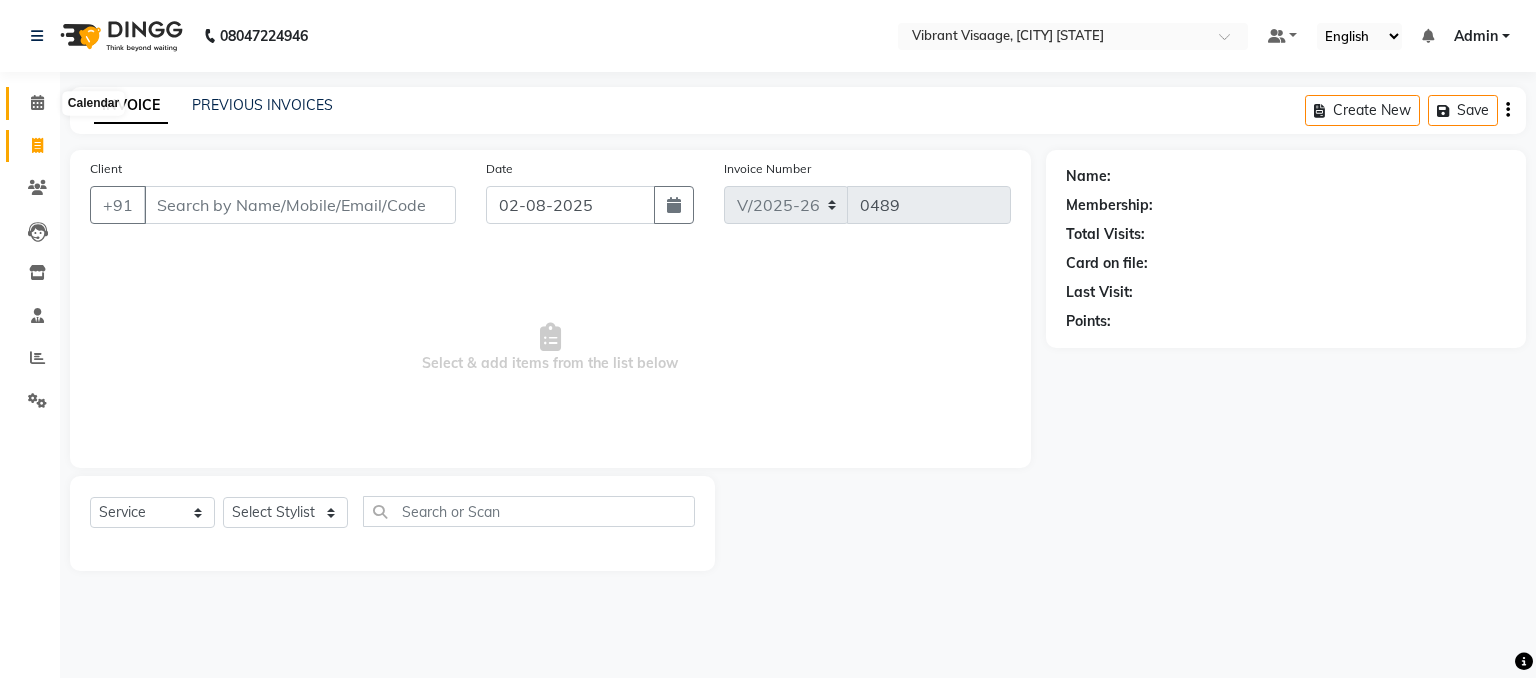 click 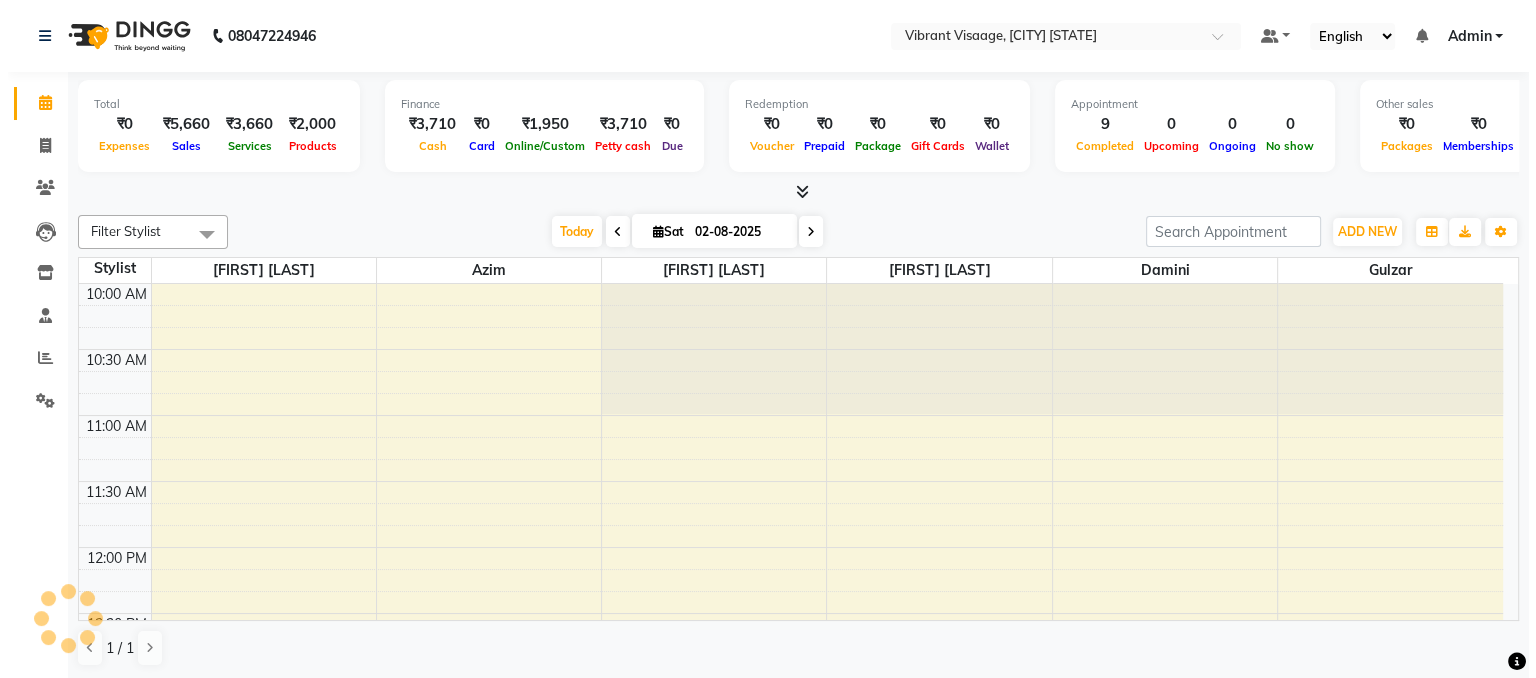 scroll, scrollTop: 0, scrollLeft: 0, axis: both 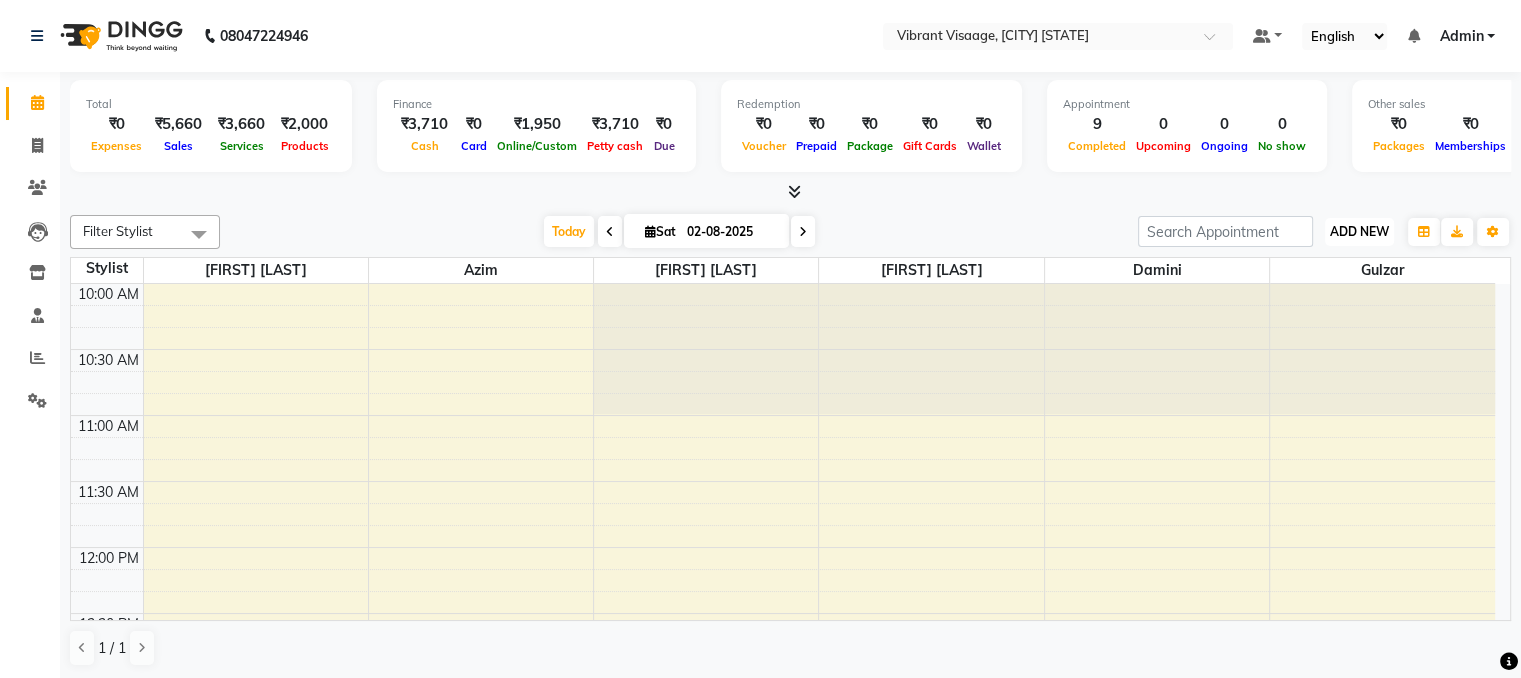 click on "ADD NEW" at bounding box center [1359, 231] 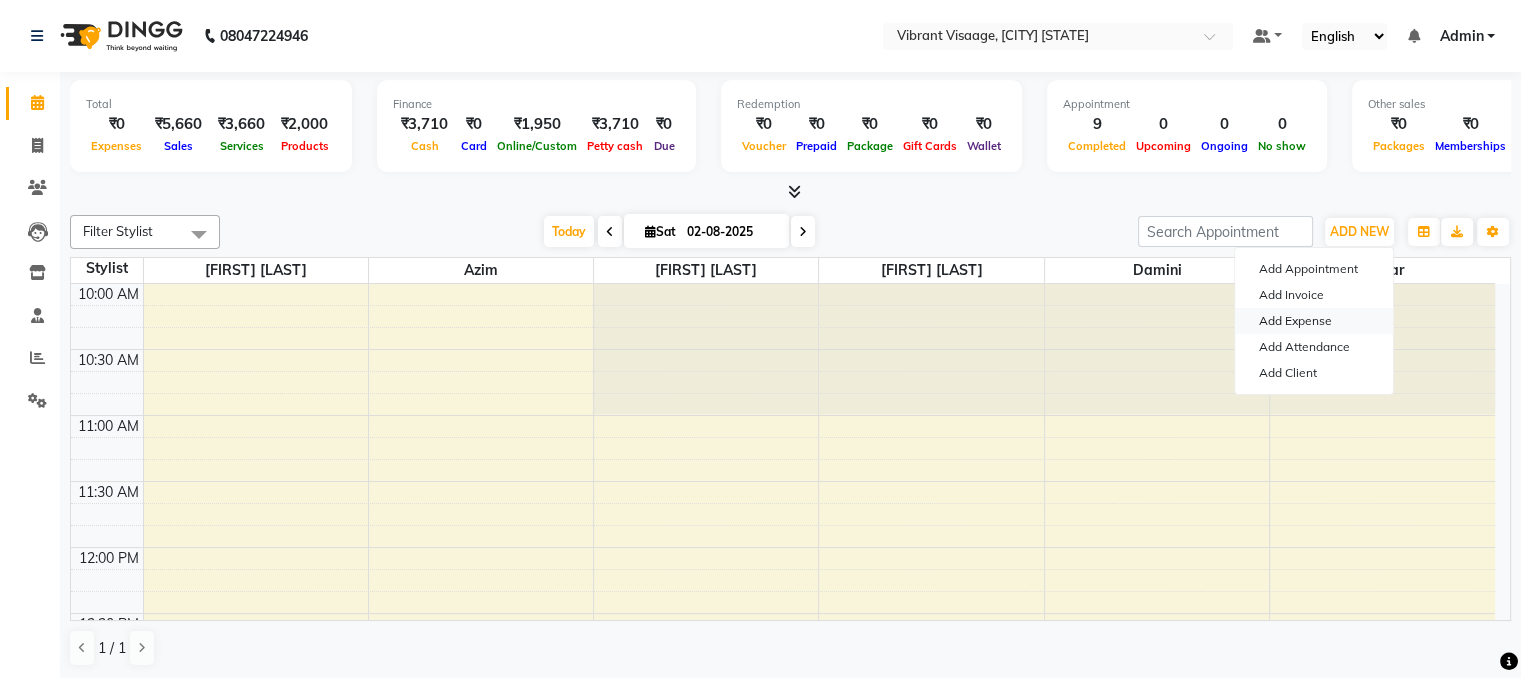 click on "Add Expense" at bounding box center [1314, 321] 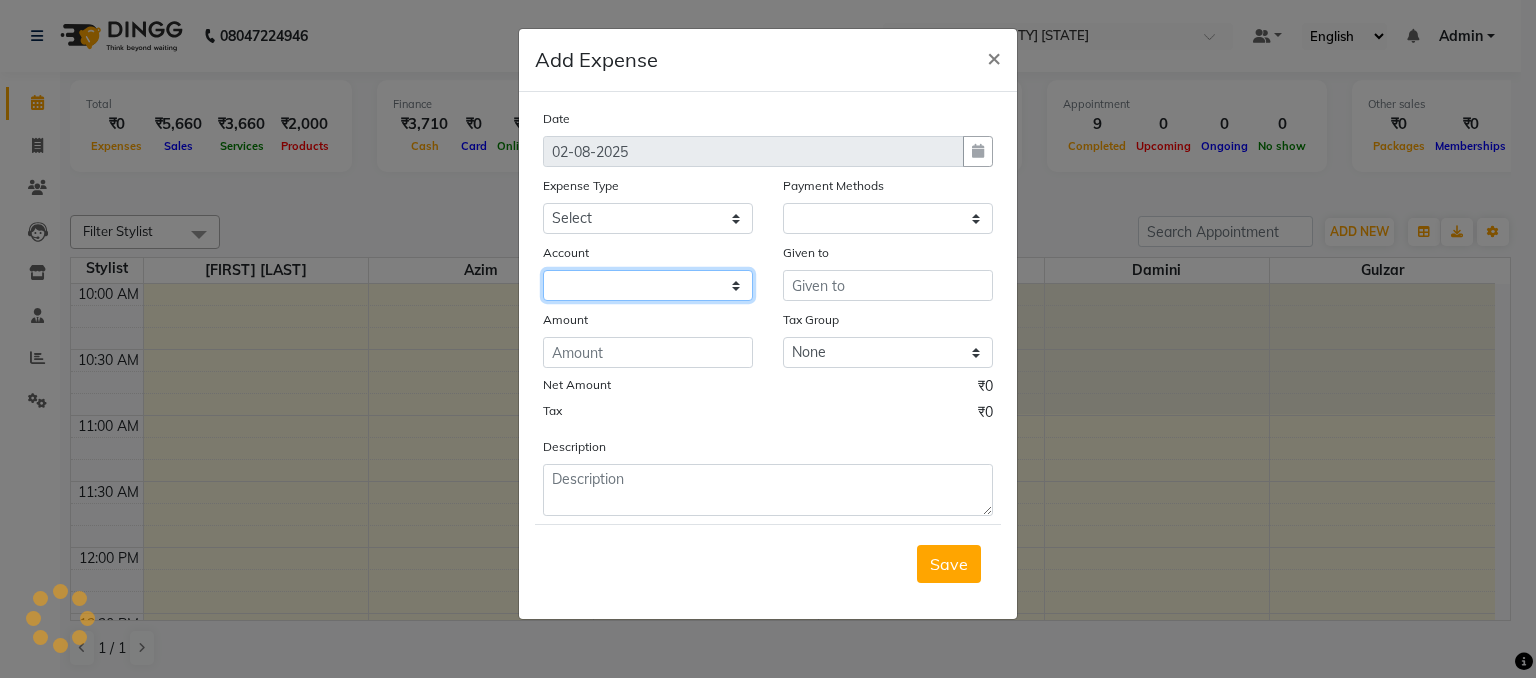 click 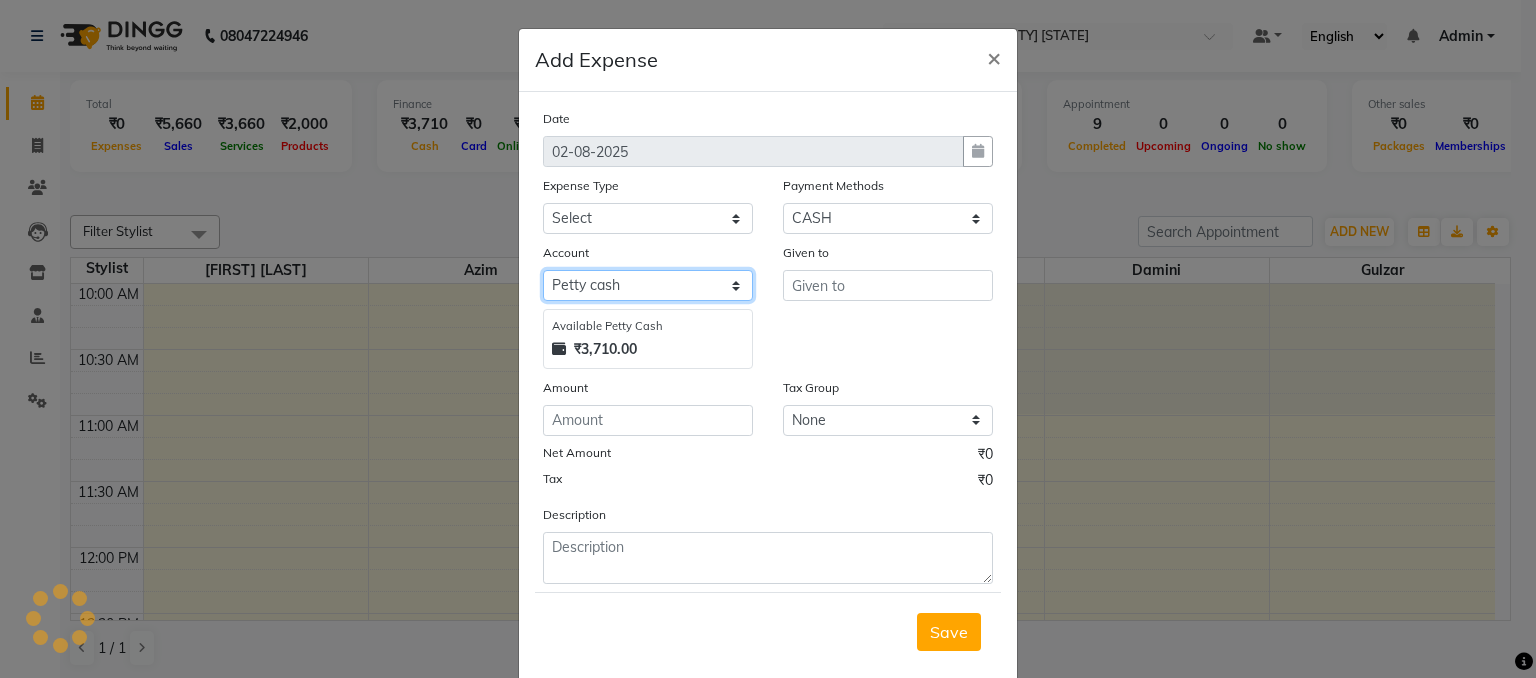 click on "Select Petty cash Default account" 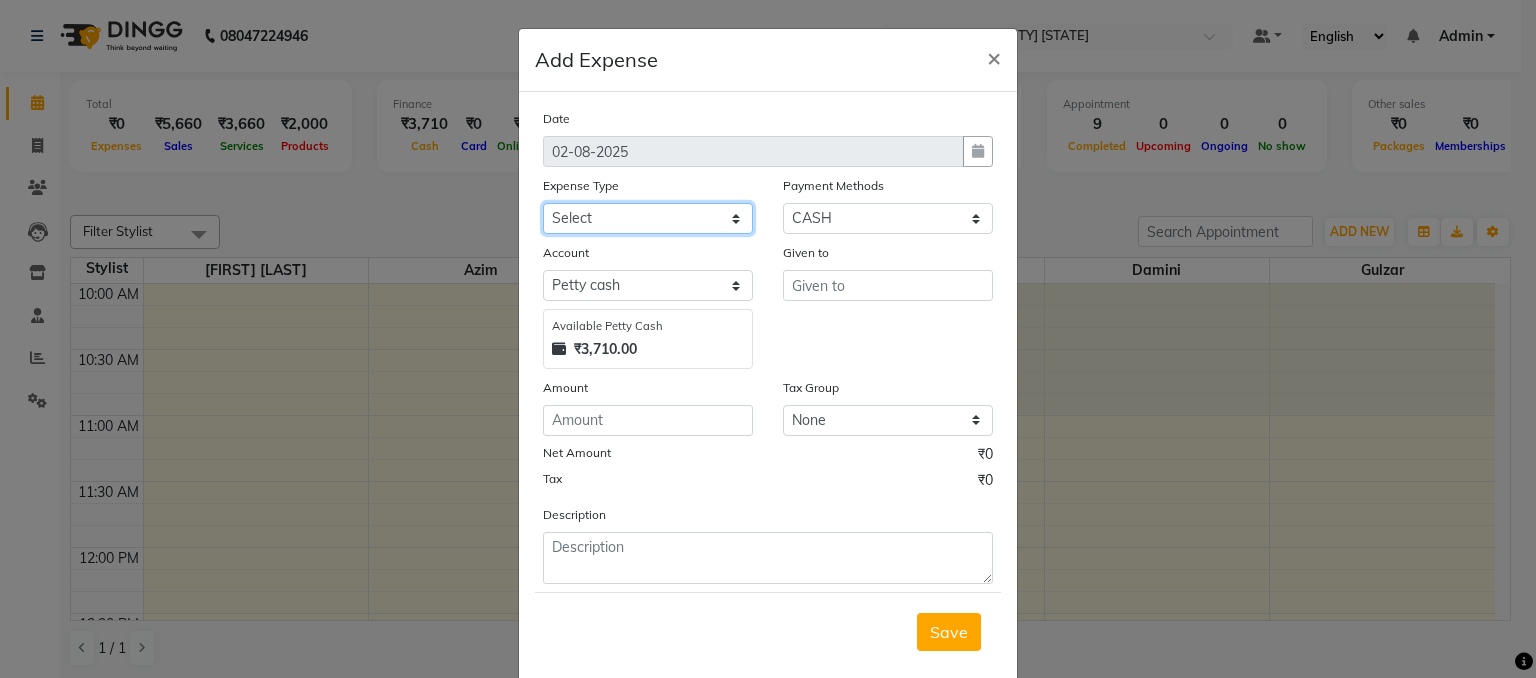 click on "Select Advance Salary Cash Deposited to bank Cash Handed Over to Owner Client Snacks Clinical charges Equipment Incentive Insurance Loan Repayment Maintenance Marketing Miscellaneous Other Pantry Product Rent Salary Staff Snacks Tax Tea Tea & Refreshment Utilities" 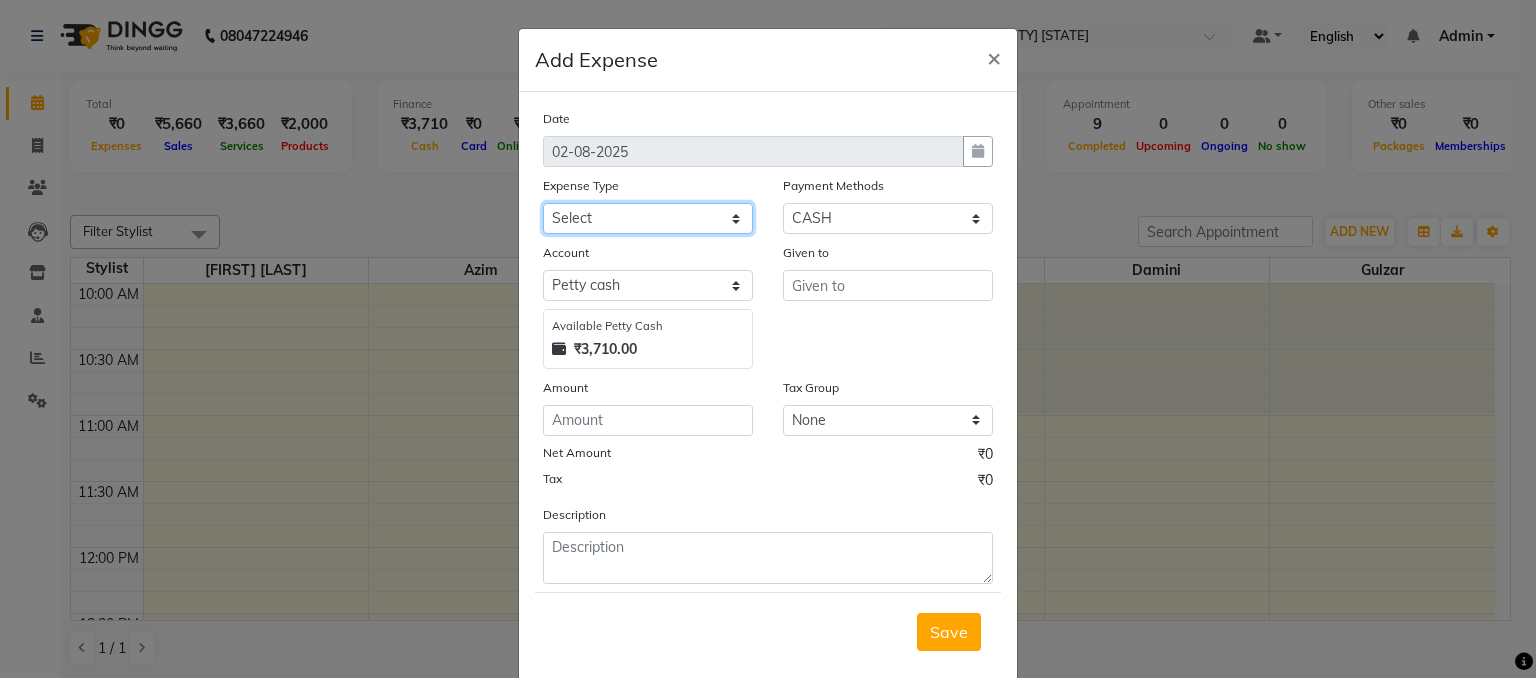 select on "19746" 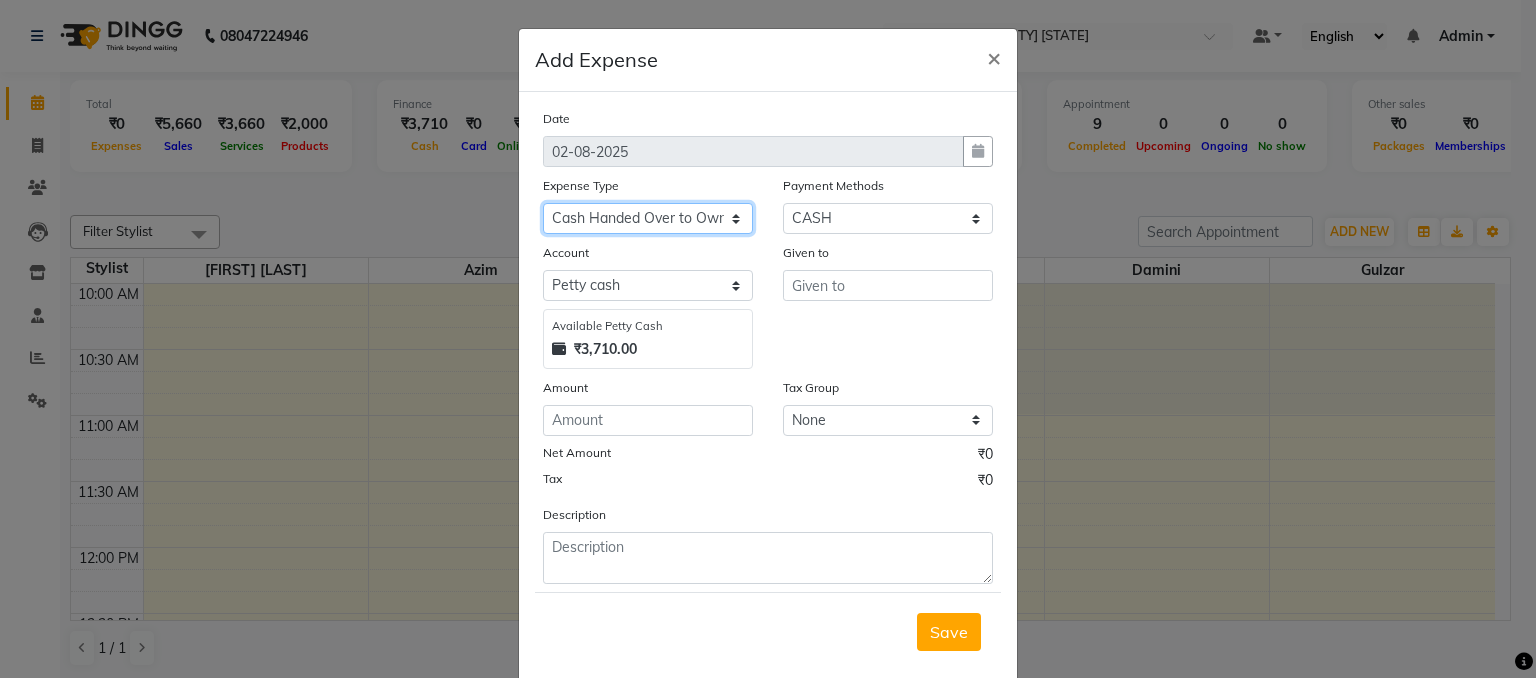 click on "Select Advance Salary Cash Deposited to bank Cash Handed Over to Owner Client Snacks Clinical charges Equipment Incentive Insurance Loan Repayment Maintenance Marketing Miscellaneous Other Pantry Product Rent Salary Staff Snacks Tax Tea Tea & Refreshment Utilities" 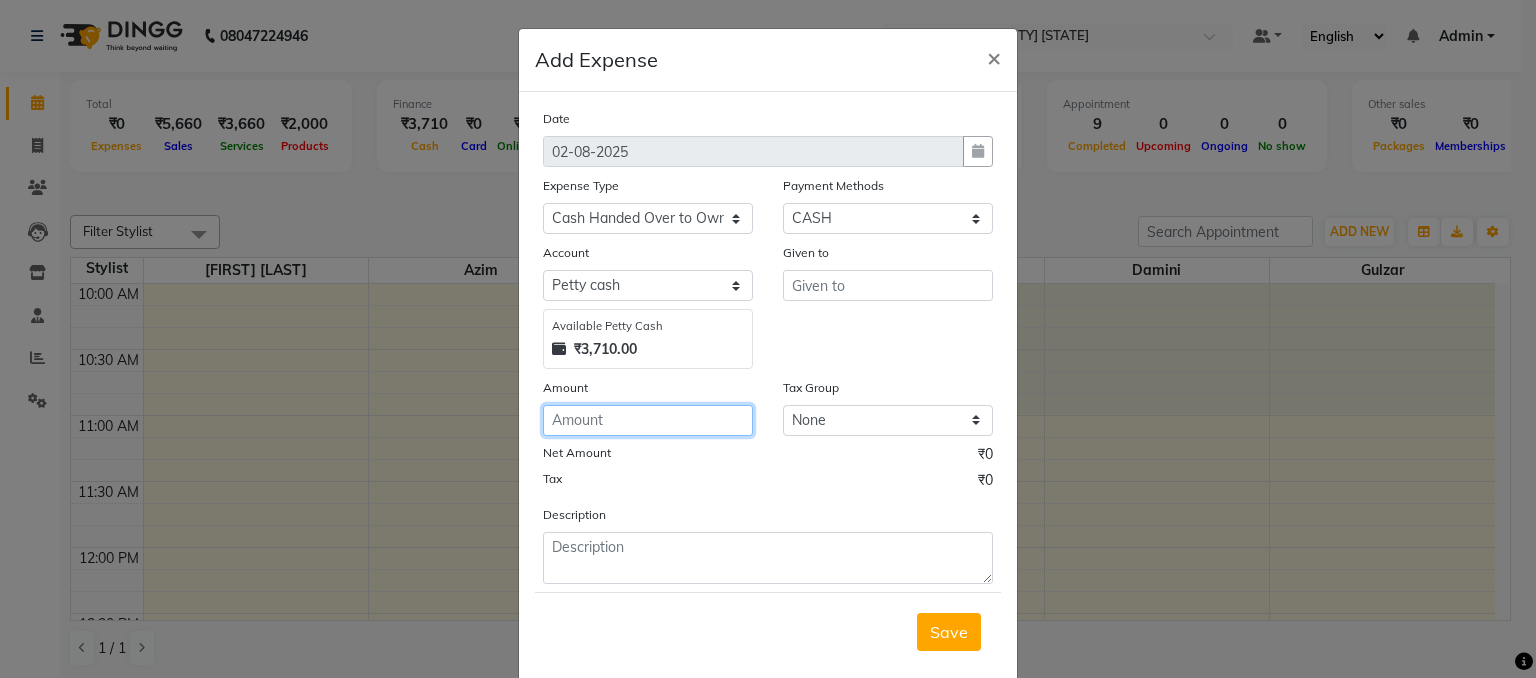 click 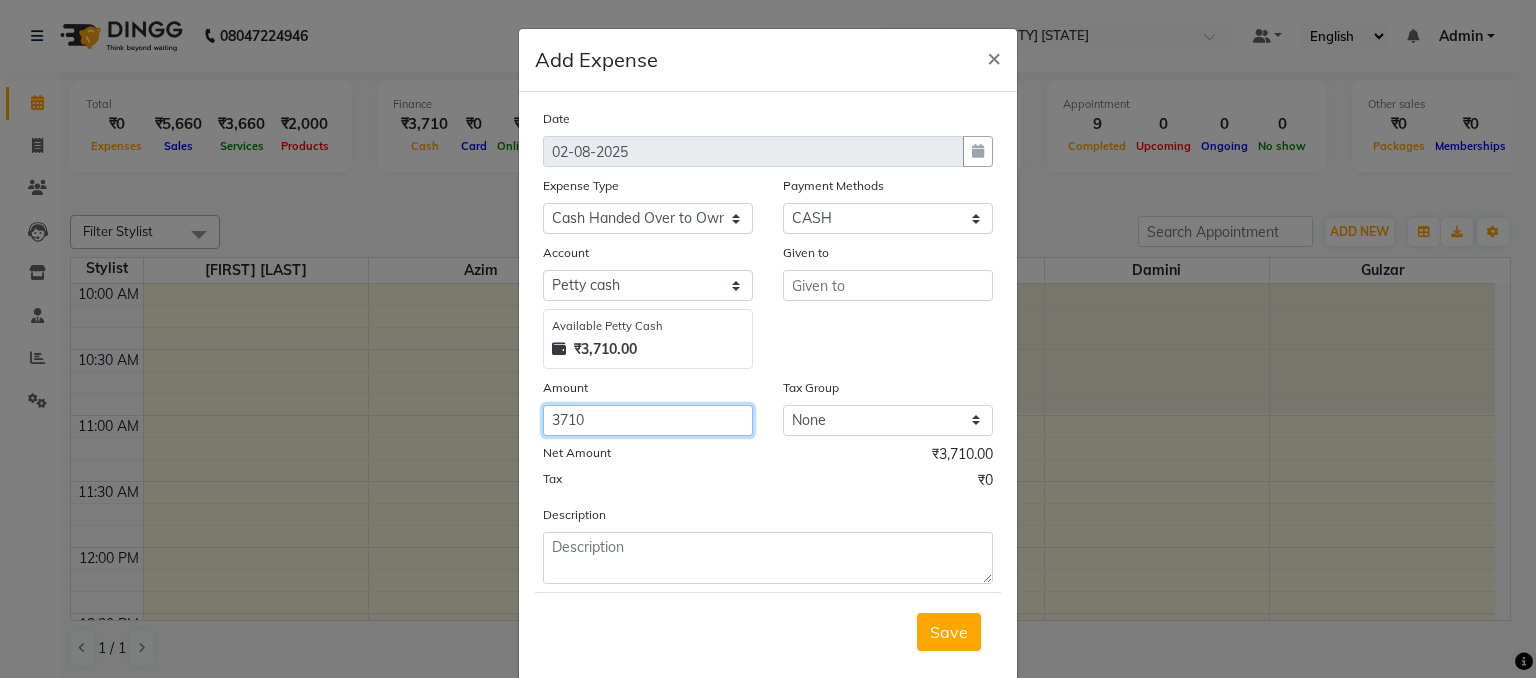 type on "3710" 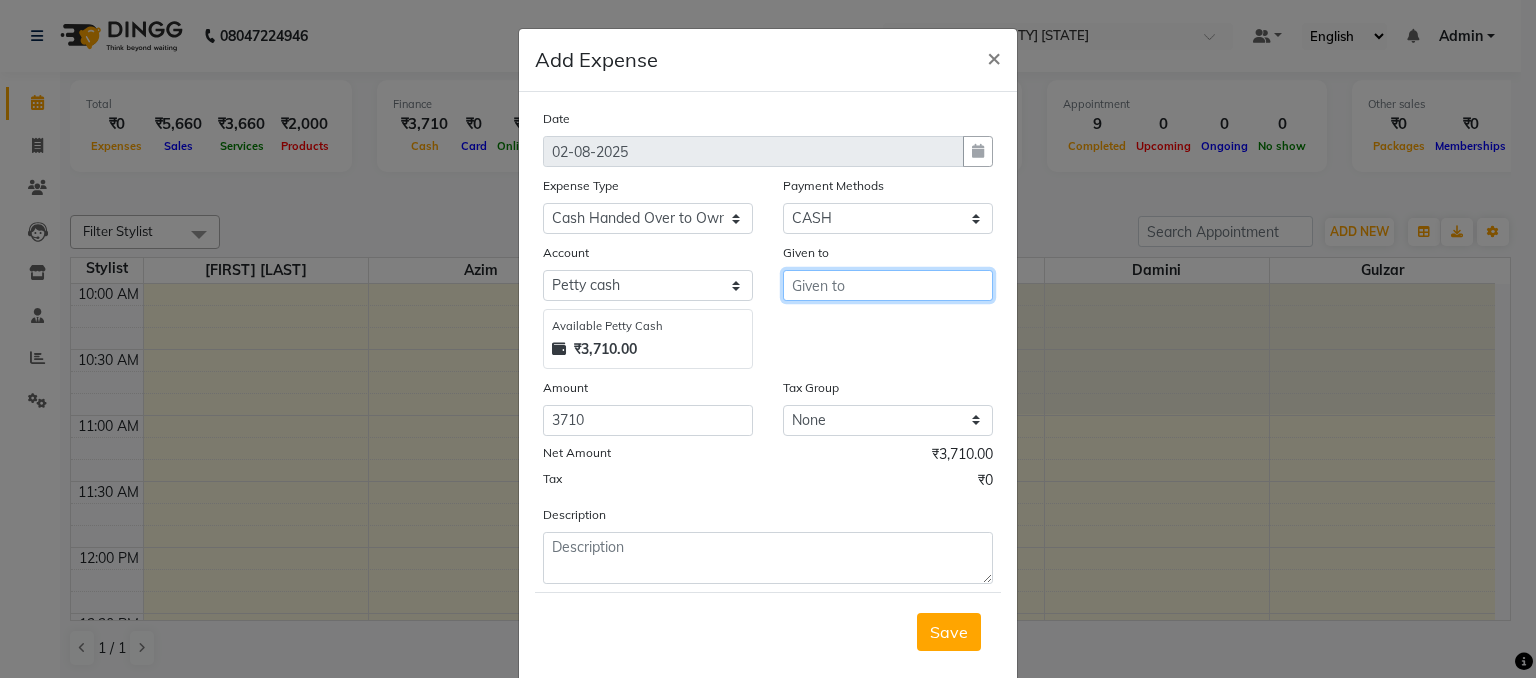 click at bounding box center [888, 285] 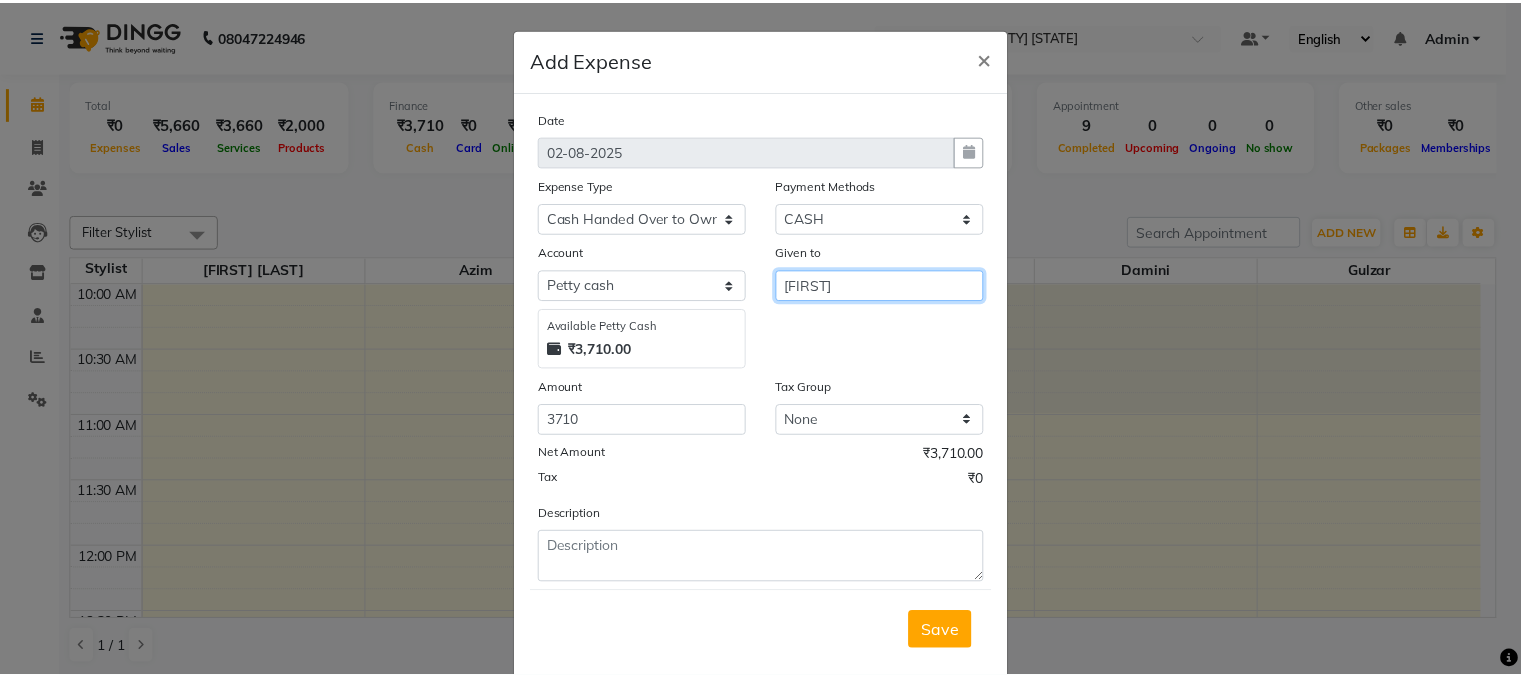 scroll, scrollTop: 42, scrollLeft: 0, axis: vertical 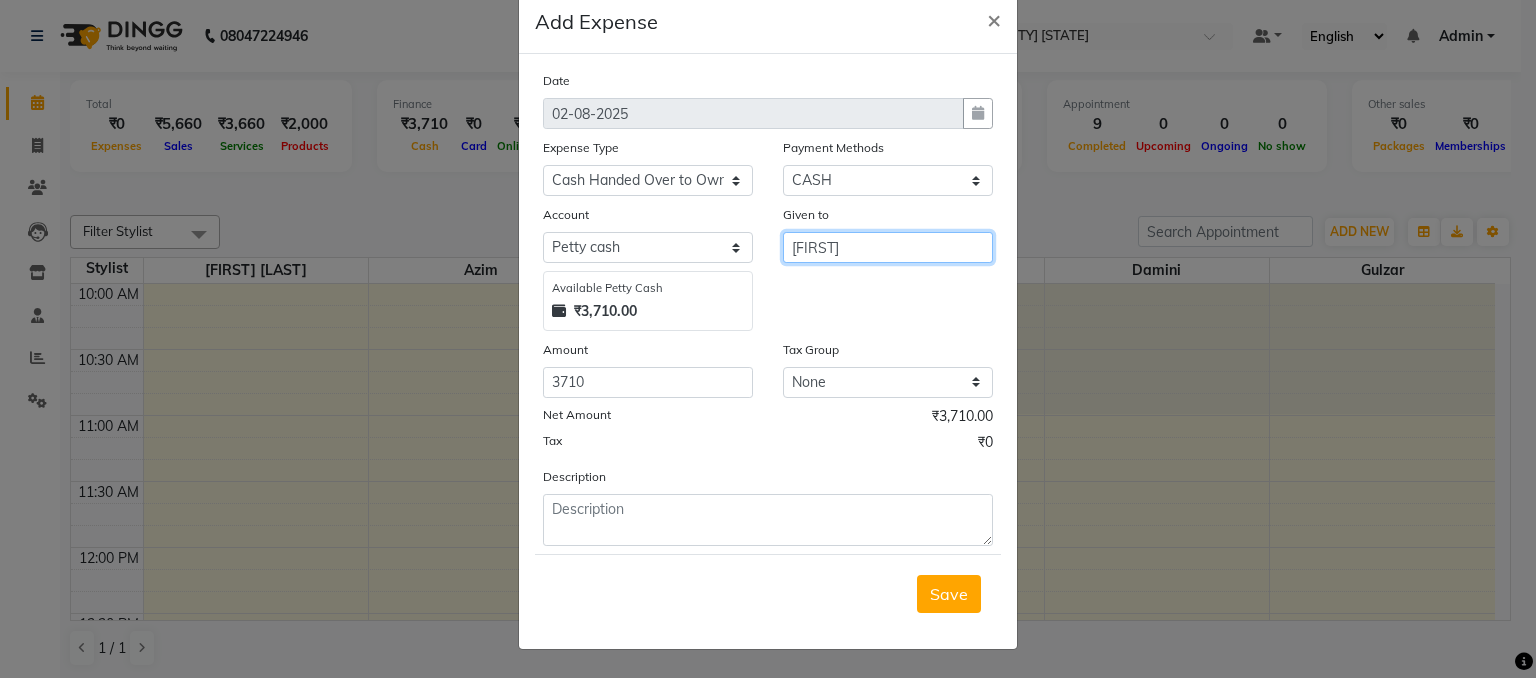 type on "vrushhali" 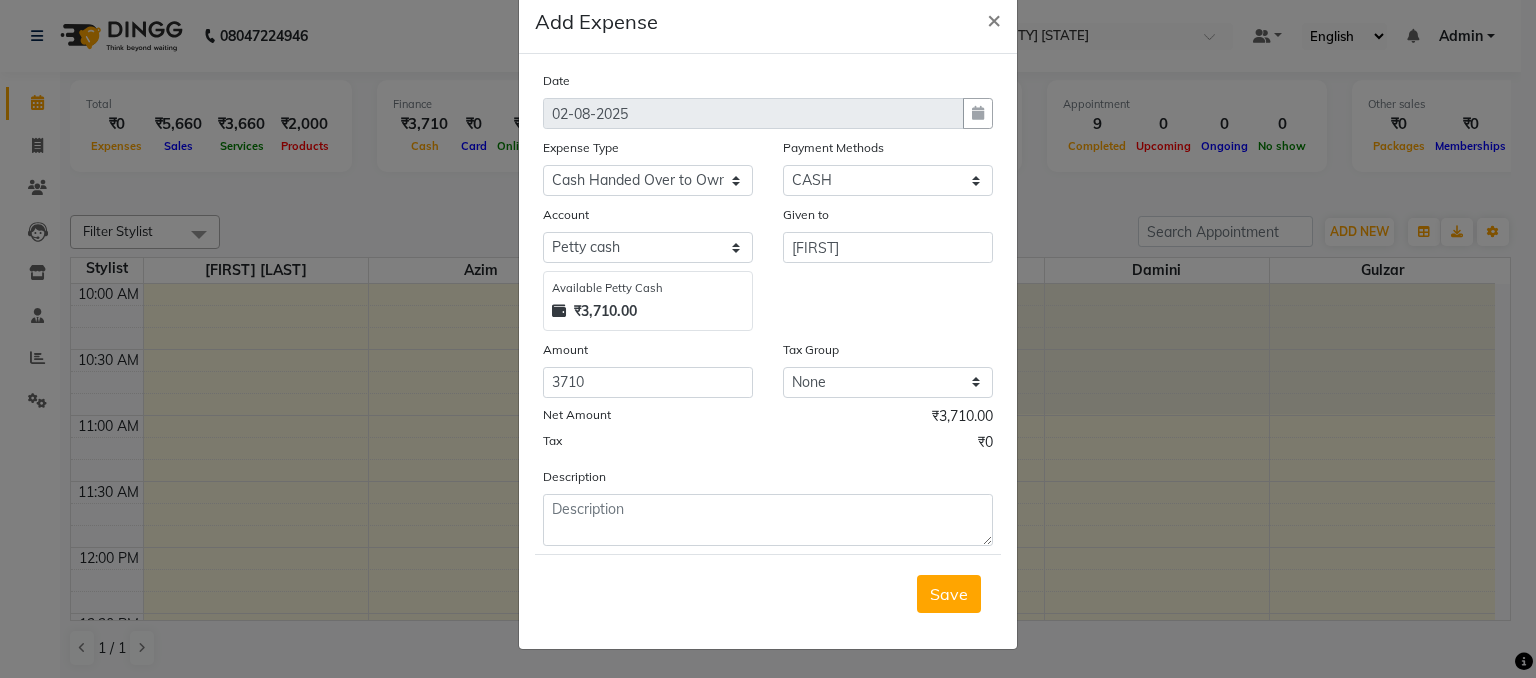 click on "Add Expense  × Date 02-08-2025 Expense Type Select Advance Salary Cash Deposited to bank Cash Handed Over to Owner Client Snacks Clinical charges Equipment Incentive Insurance Loan Repayment Maintenance Marketing Miscellaneous Other Pantry Product Rent Salary Staff Snacks Tax Tea Tea & Refreshment Utilities Payment Methods Select ONLINE CASH Account Select Petty cash Default account Available Petty Cash ₹3,710.00 Given to vrushhali Amount 3710 Tax Group None GST Net Amount ₹3,710.00 Tax ₹0 Description  Save" 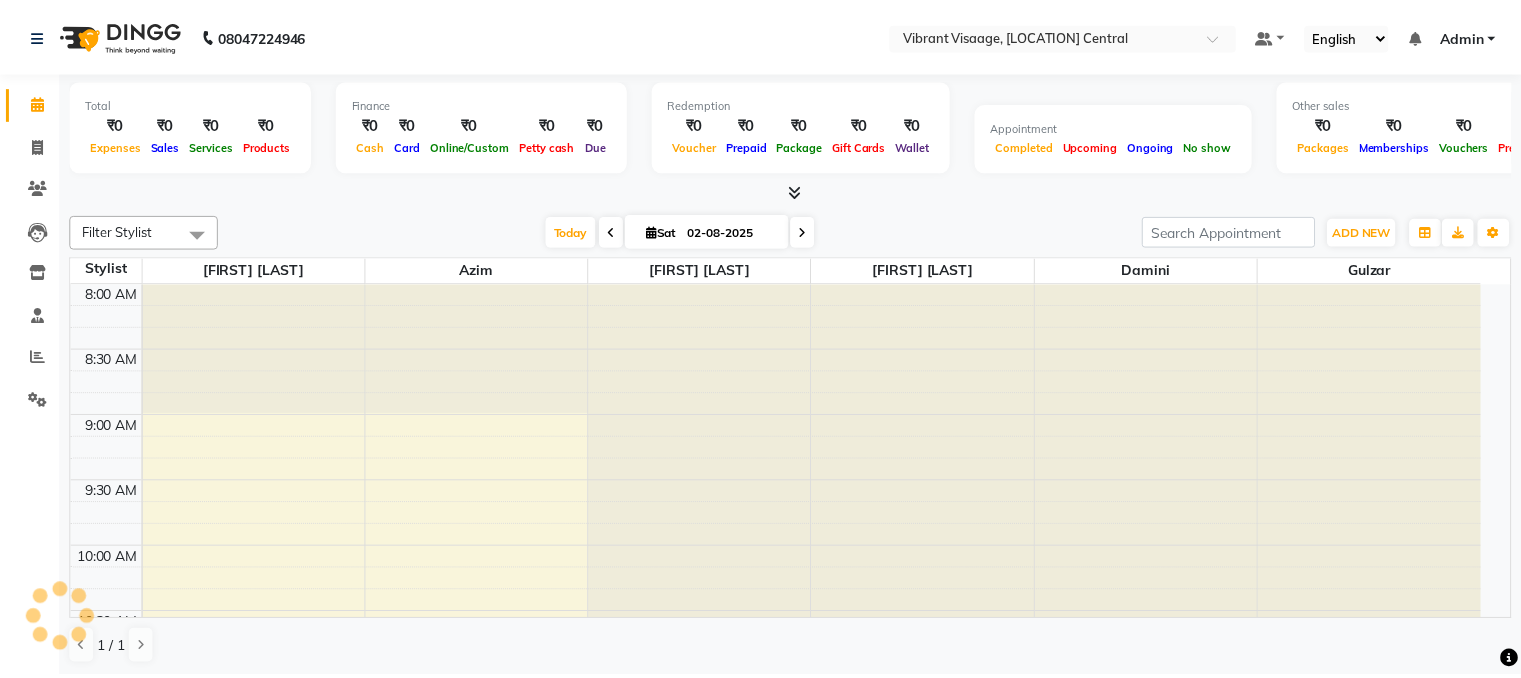 scroll, scrollTop: 0, scrollLeft: 0, axis: both 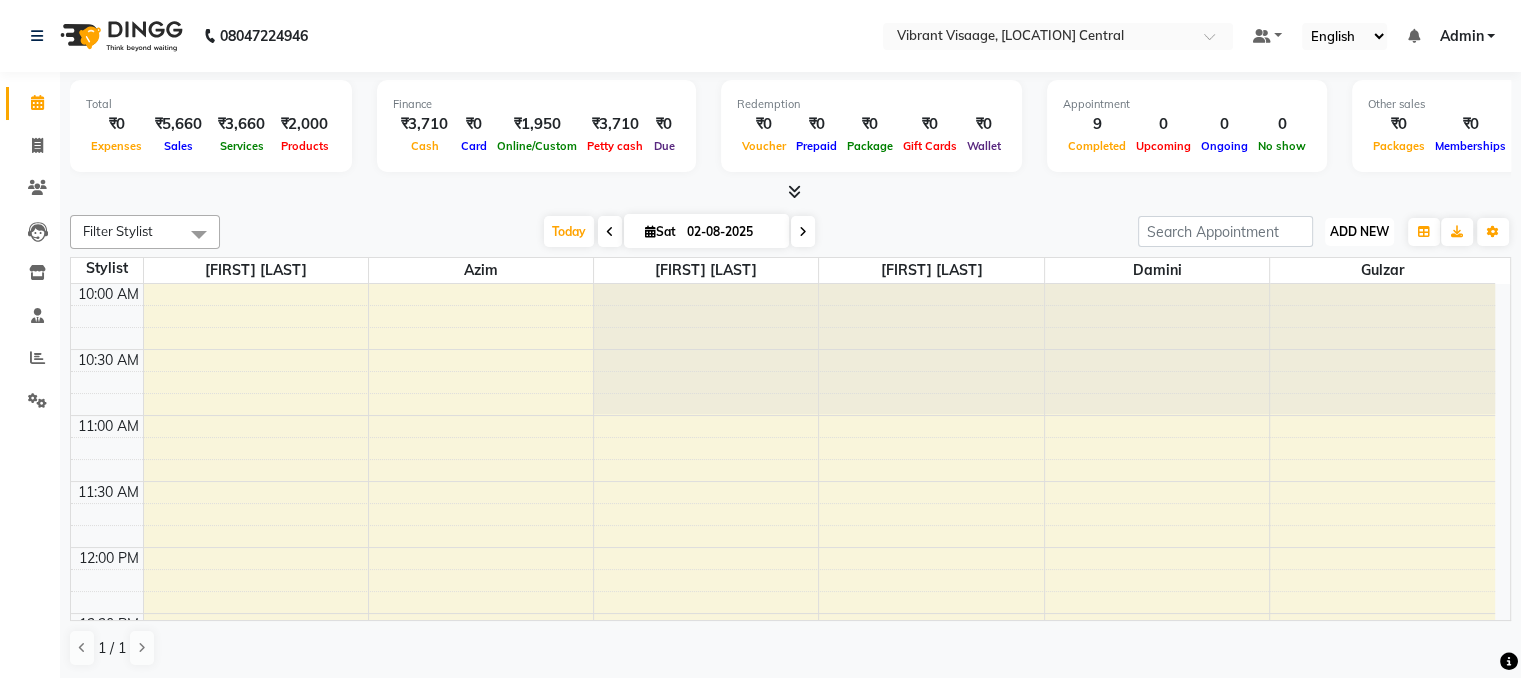 click on "ADD NEW Toggle Dropdown" at bounding box center (1359, 232) 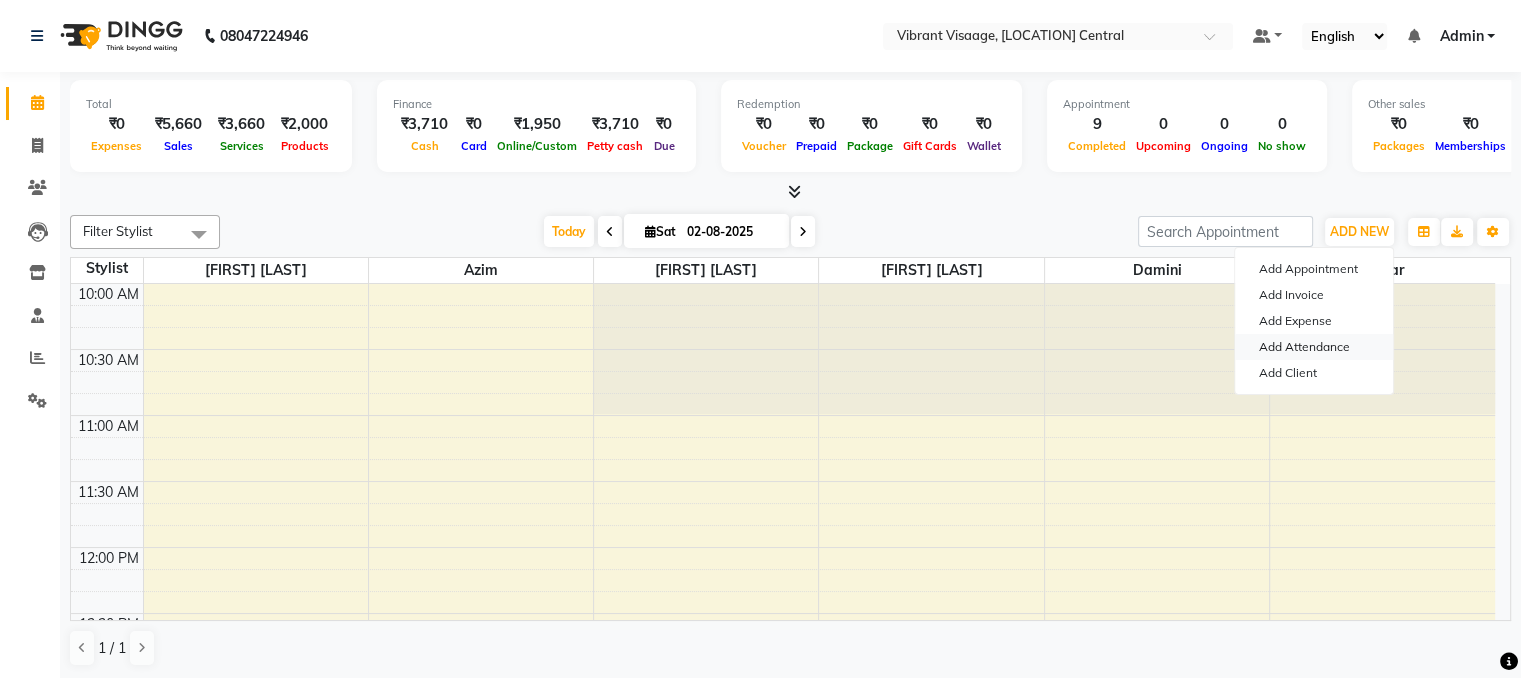 click on "Add Attendance" at bounding box center (1314, 347) 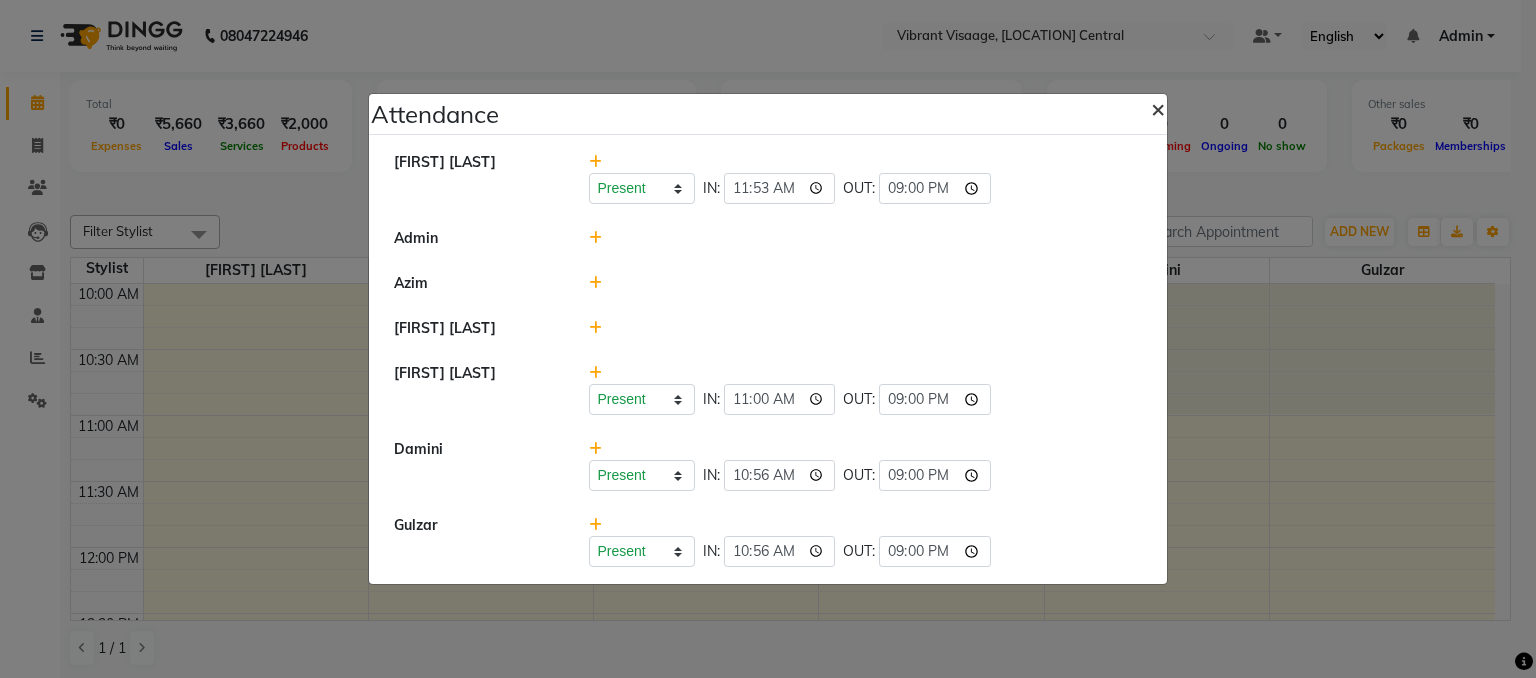 click on "×" 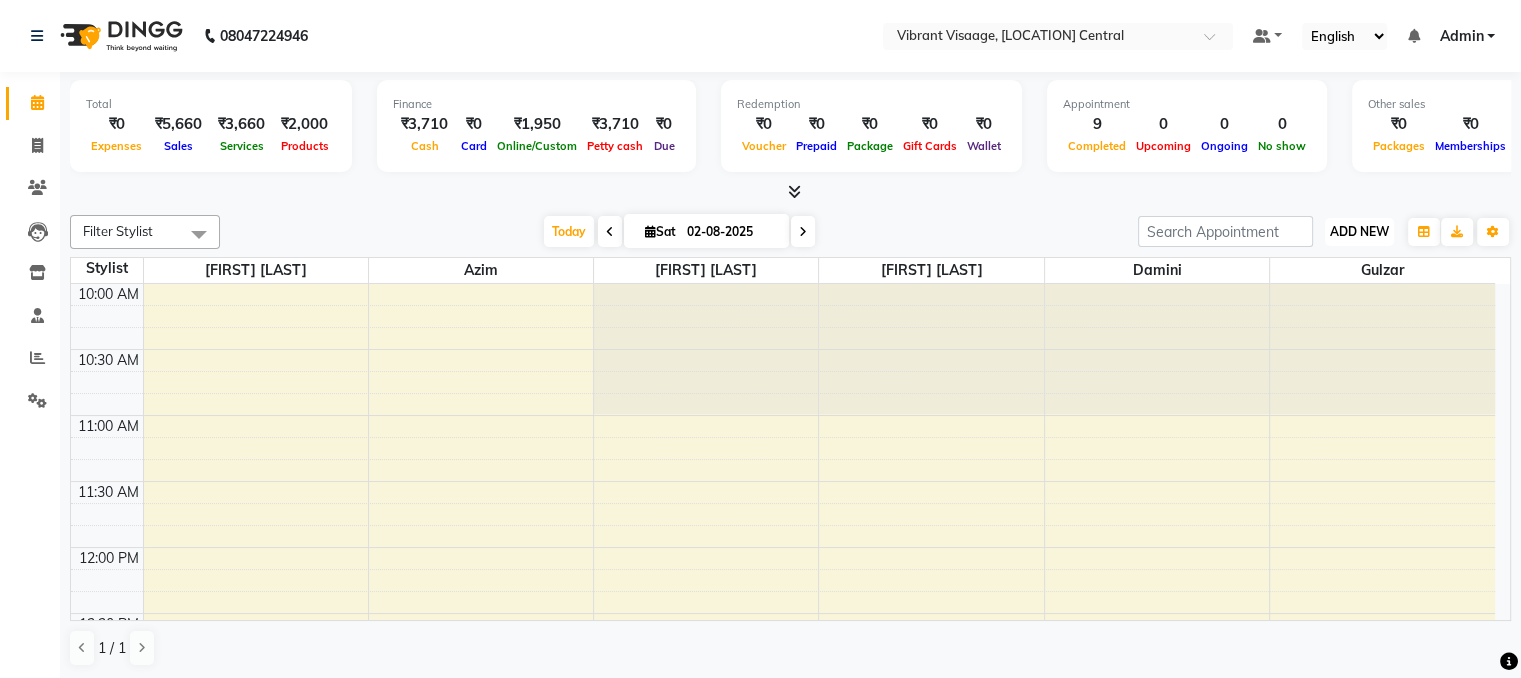 click on "ADD NEW" at bounding box center (1359, 231) 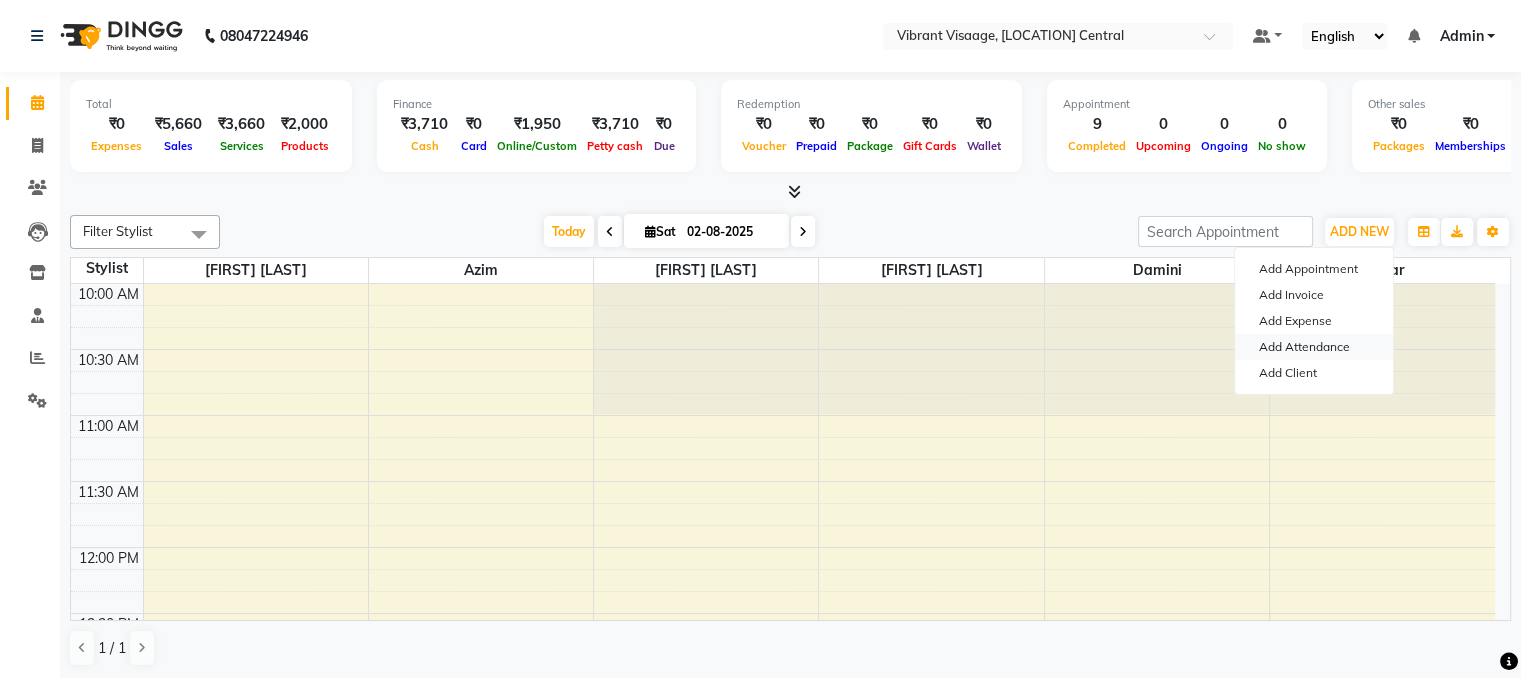 click on "Add Attendance" at bounding box center (1314, 347) 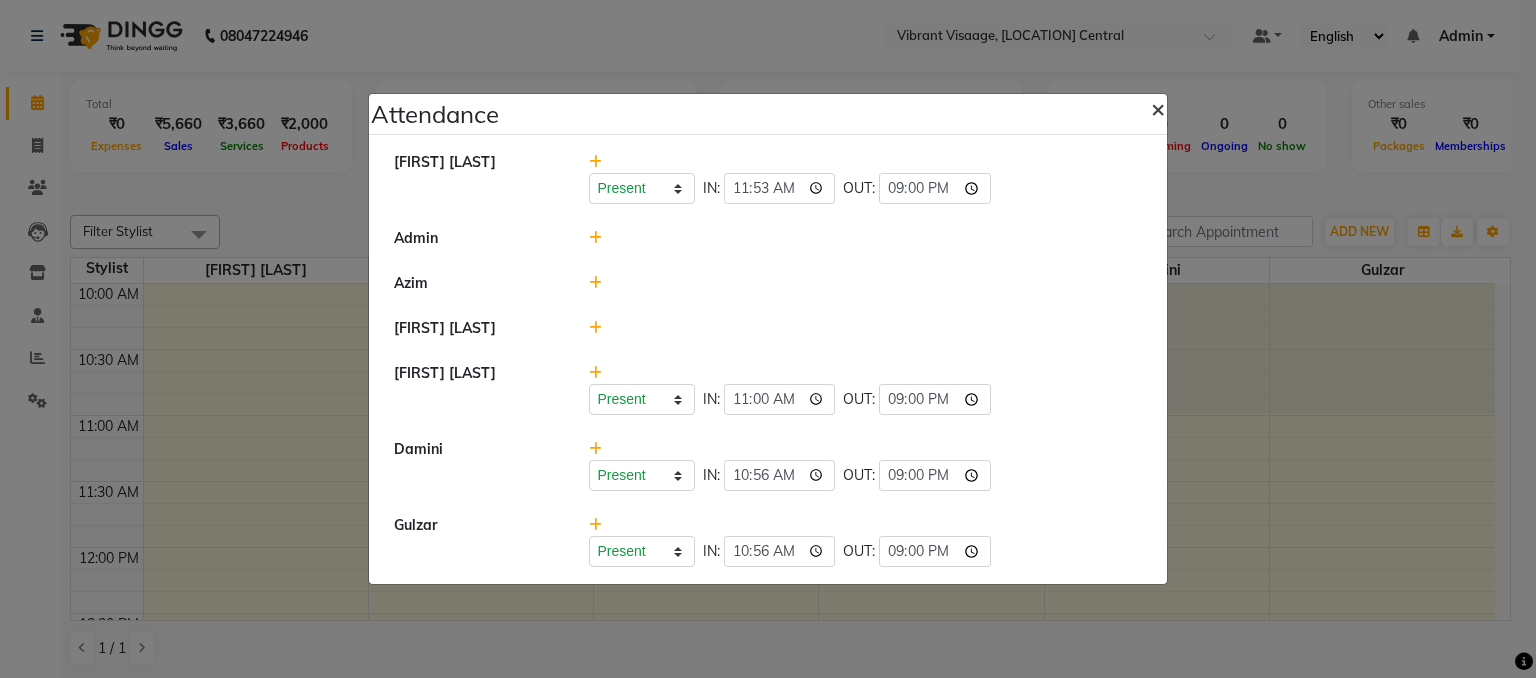 click on "×" 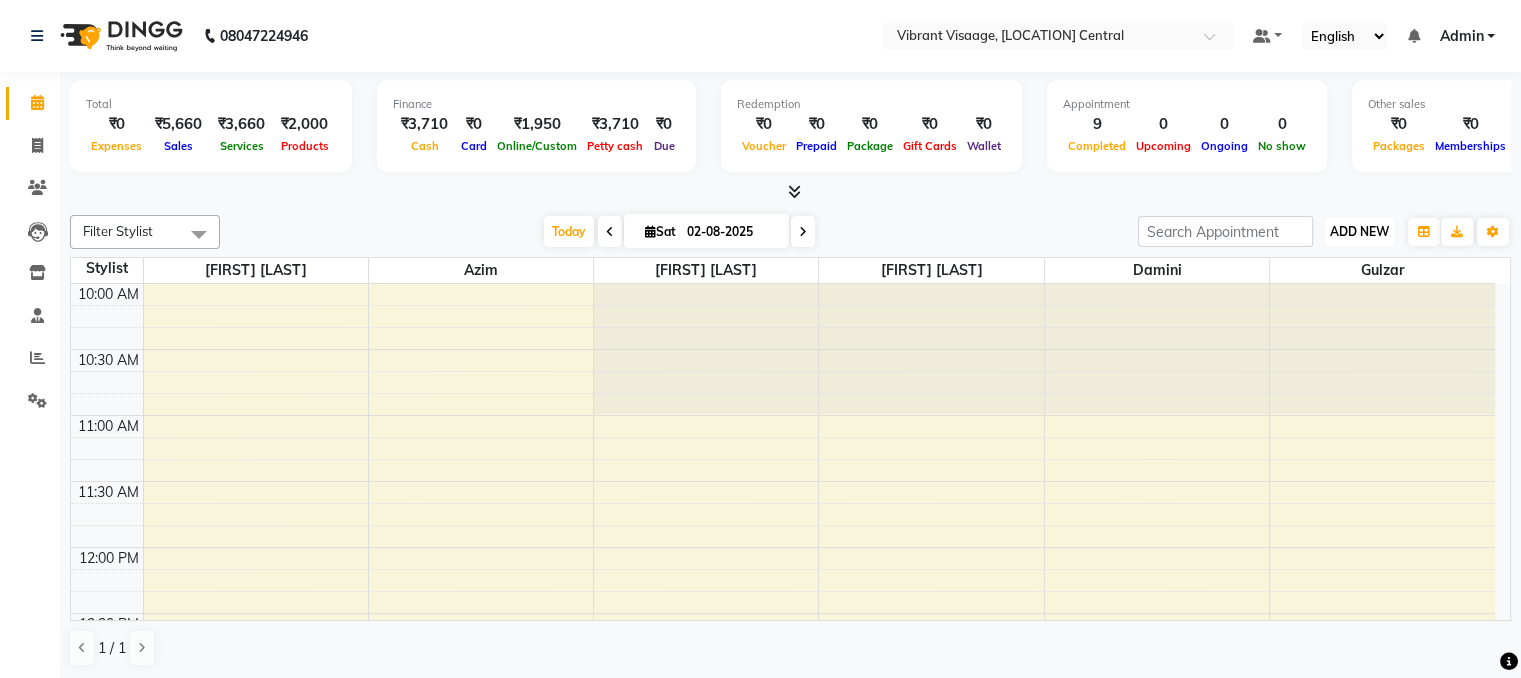 click on "ADD NEW Toggle Dropdown" at bounding box center (1359, 232) 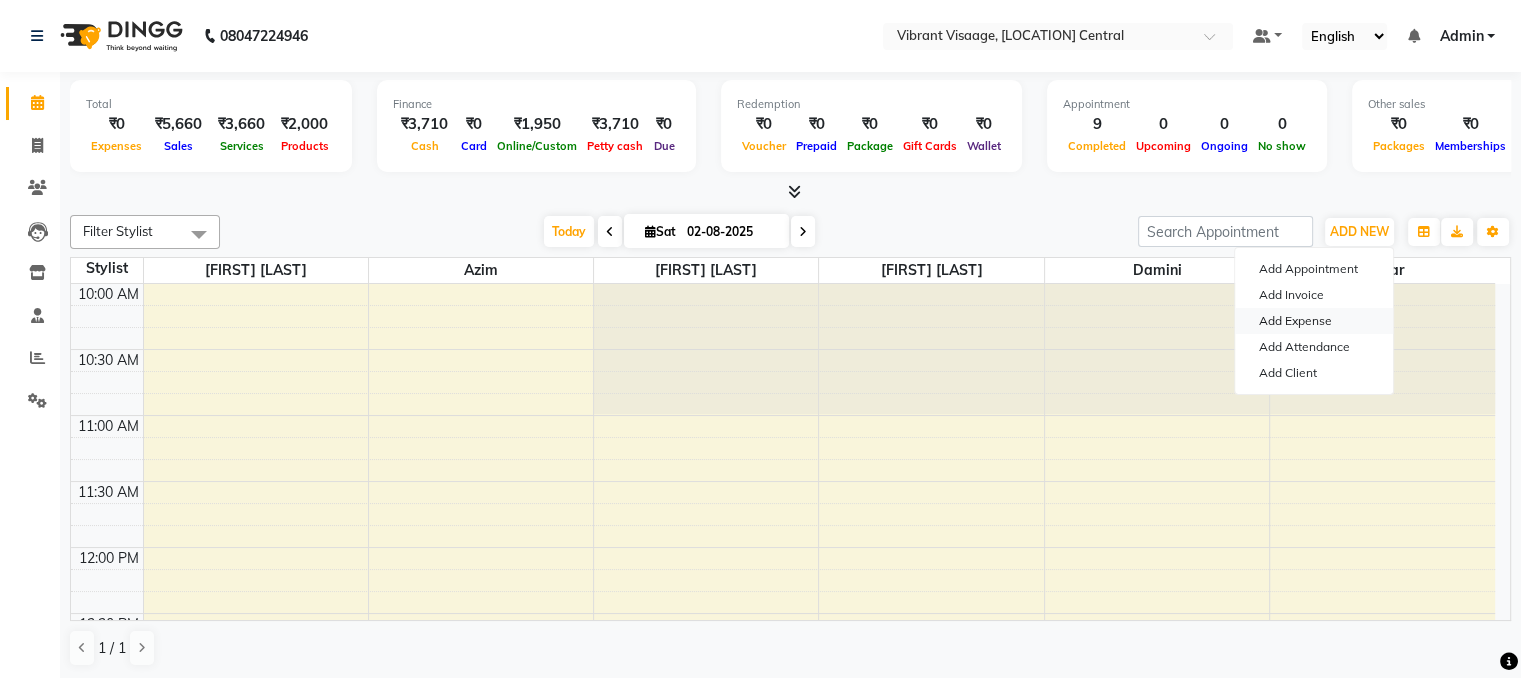 click on "Add Expense" at bounding box center [1314, 321] 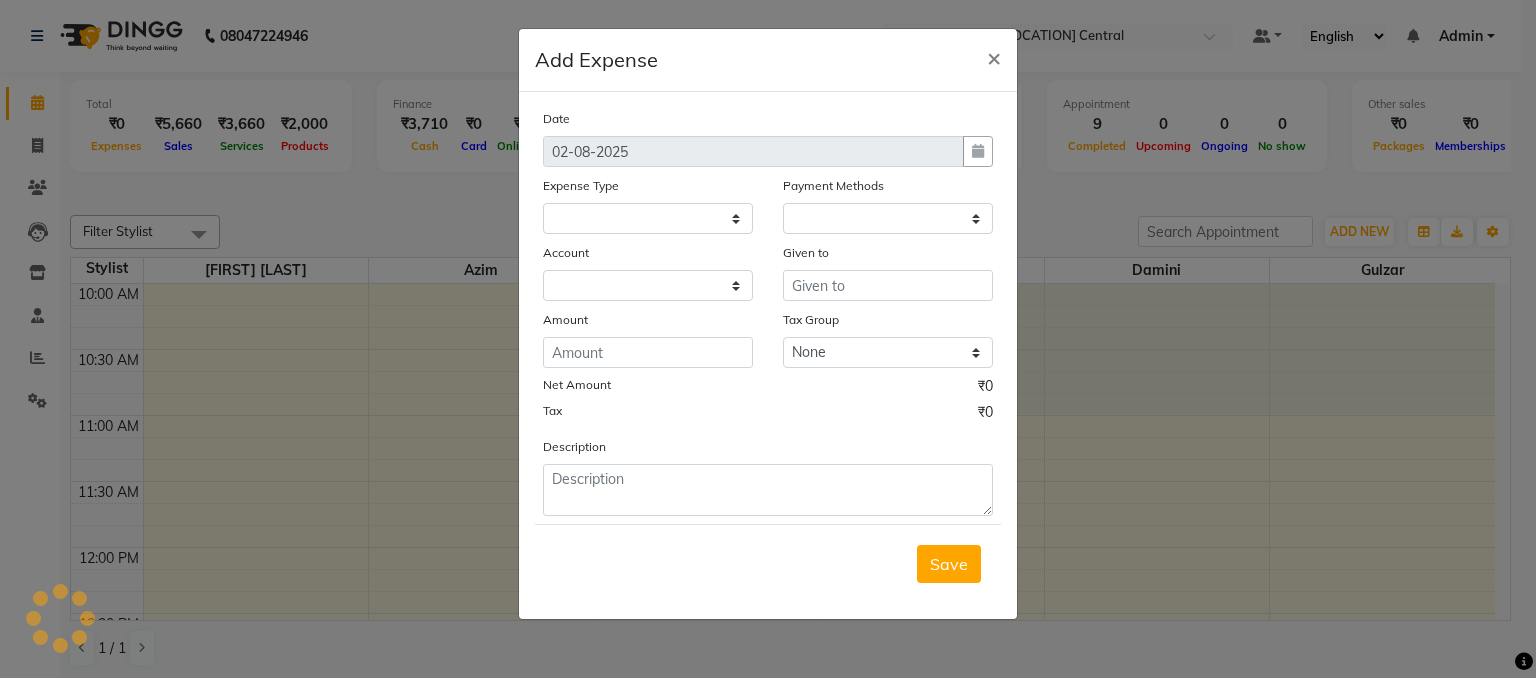 select on "1" 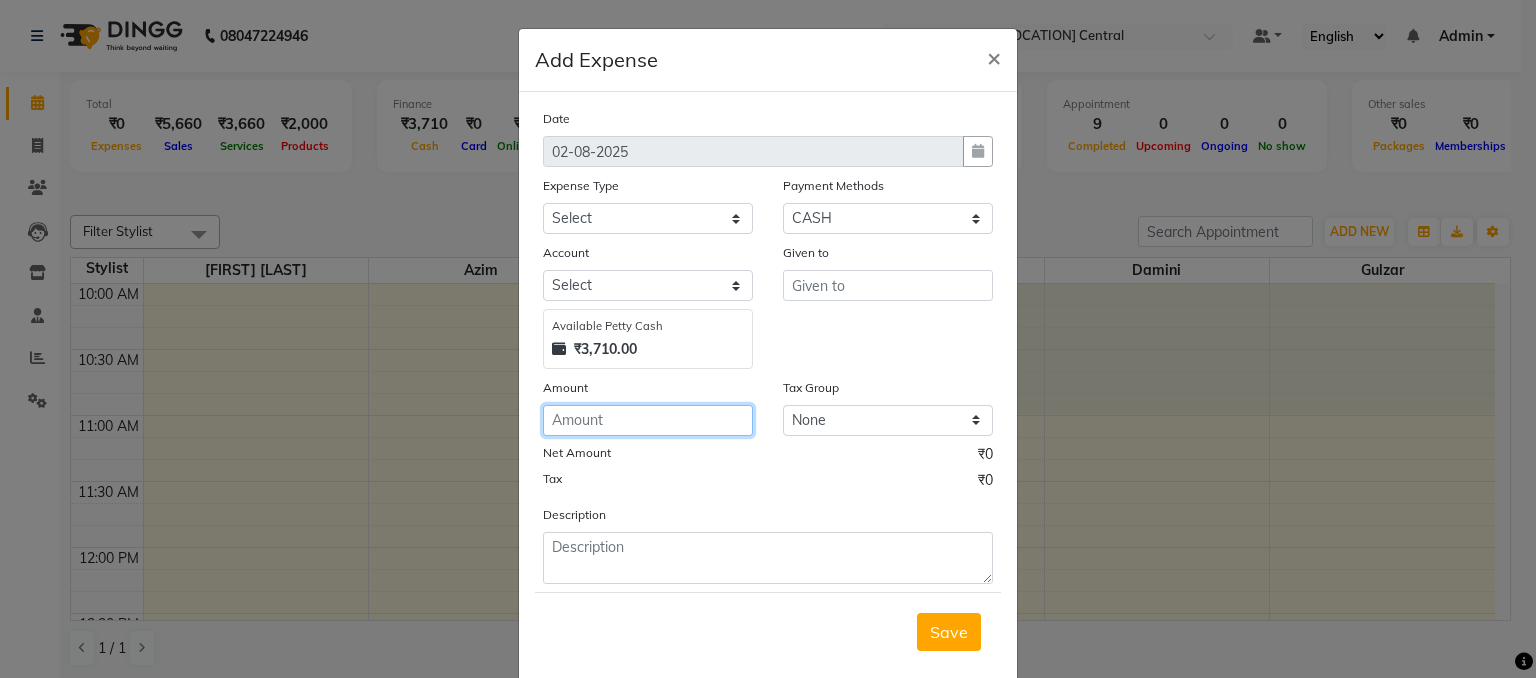 click 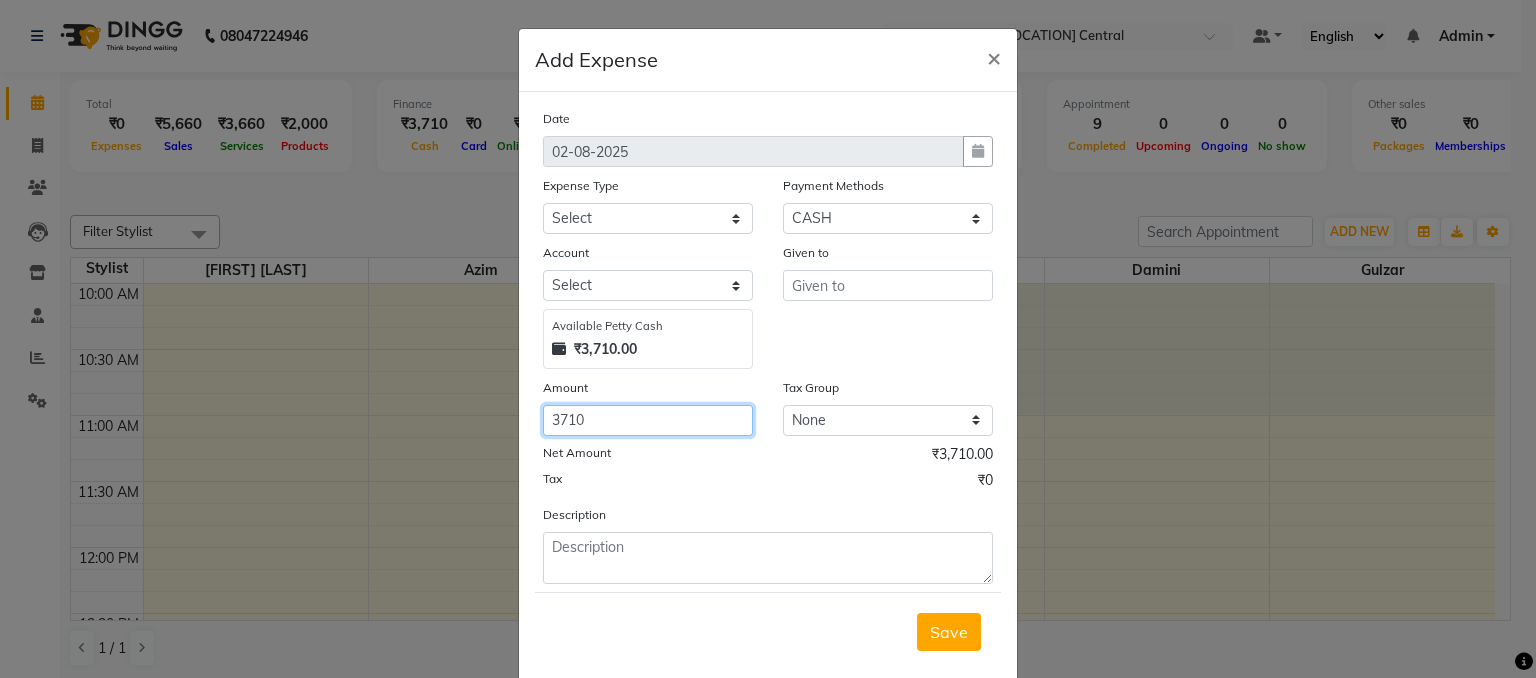 type on "3710" 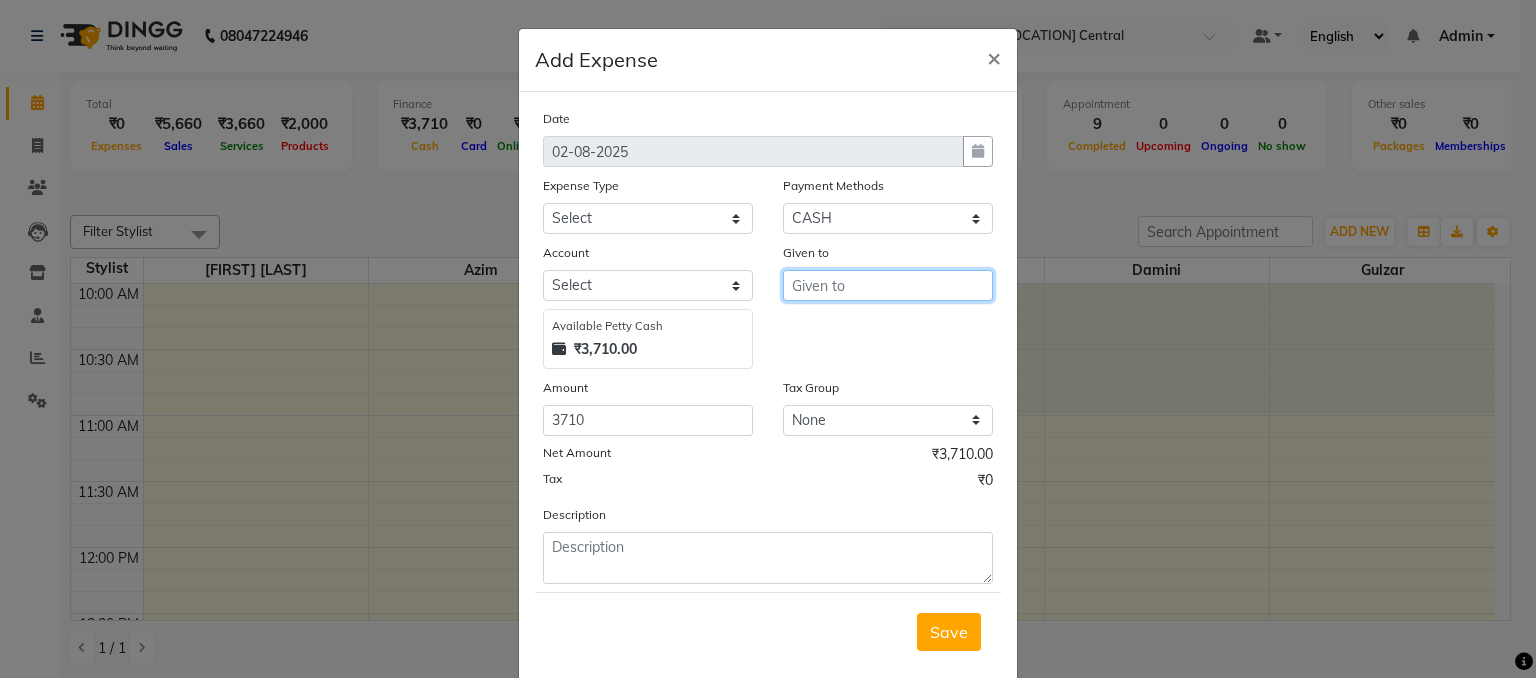 click at bounding box center (888, 285) 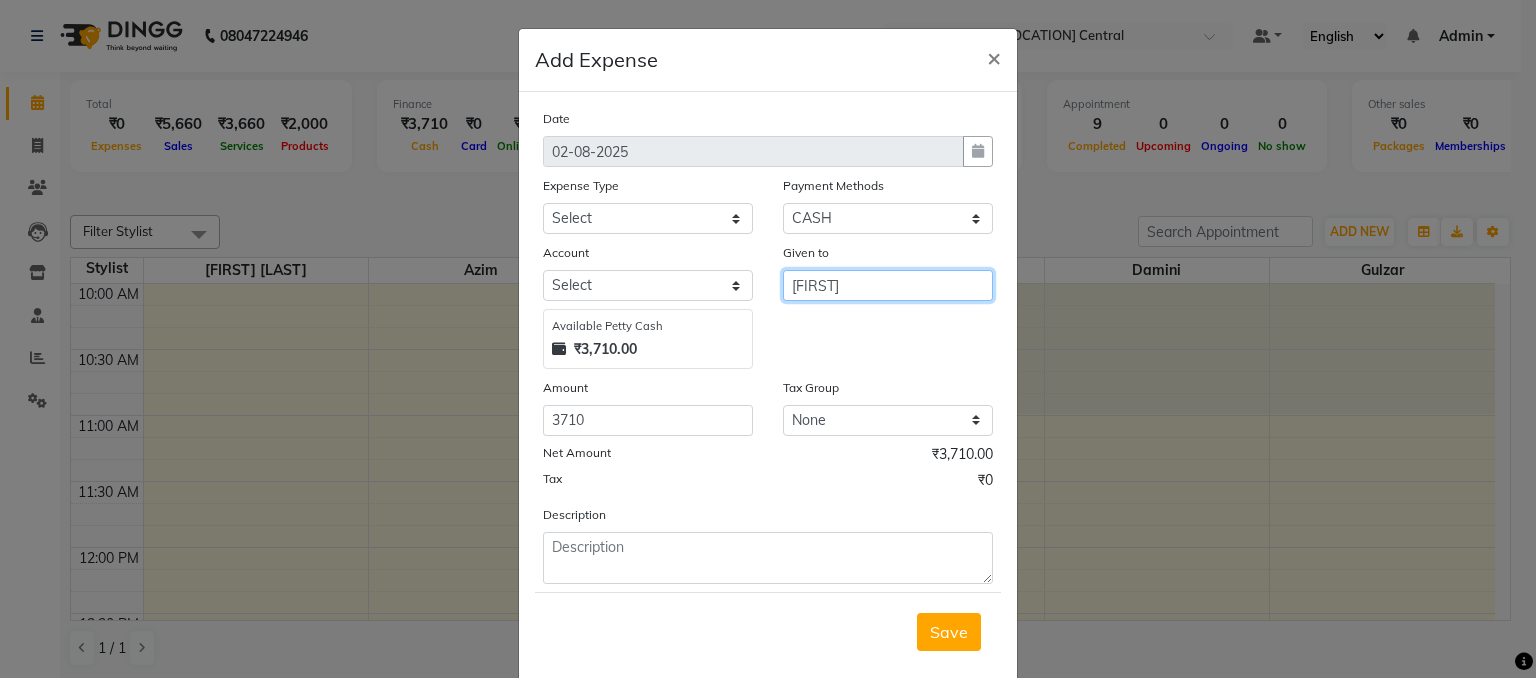 type on "vrushhali" 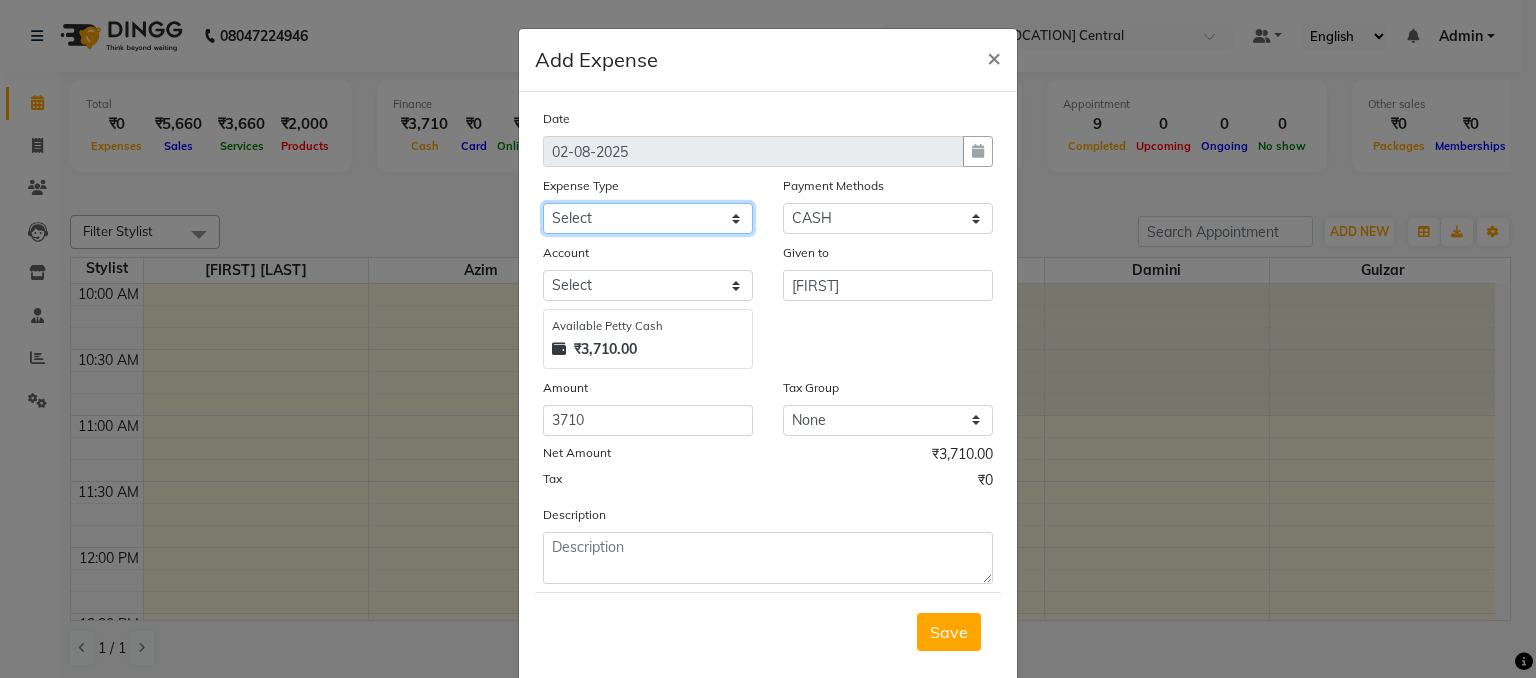 click on "Select Advance Salary Cash Deposited to bank Cash Handed Over to Owner Client Snacks Clinical charges Equipment Incentive Insurance Loan Repayment Maintenance Marketing Miscellaneous Other Pantry Product Rent Salary Staff Snacks Tax Tea Tea & Refreshment Utilities" 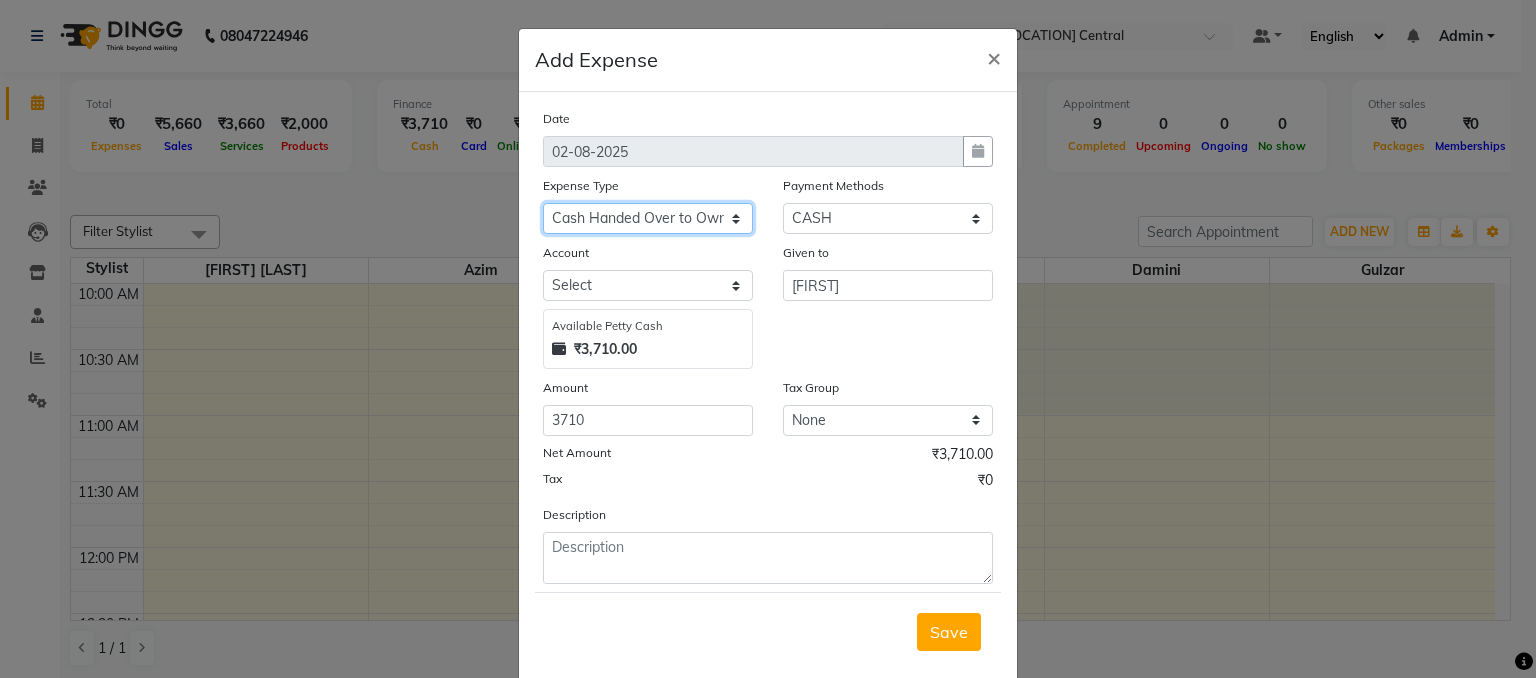 click on "Select Advance Salary Cash Deposited to bank Cash Handed Over to Owner Client Snacks Clinical charges Equipment Incentive Insurance Loan Repayment Maintenance Marketing Miscellaneous Other Pantry Product Rent Salary Staff Snacks Tax Tea Tea & Refreshment Utilities" 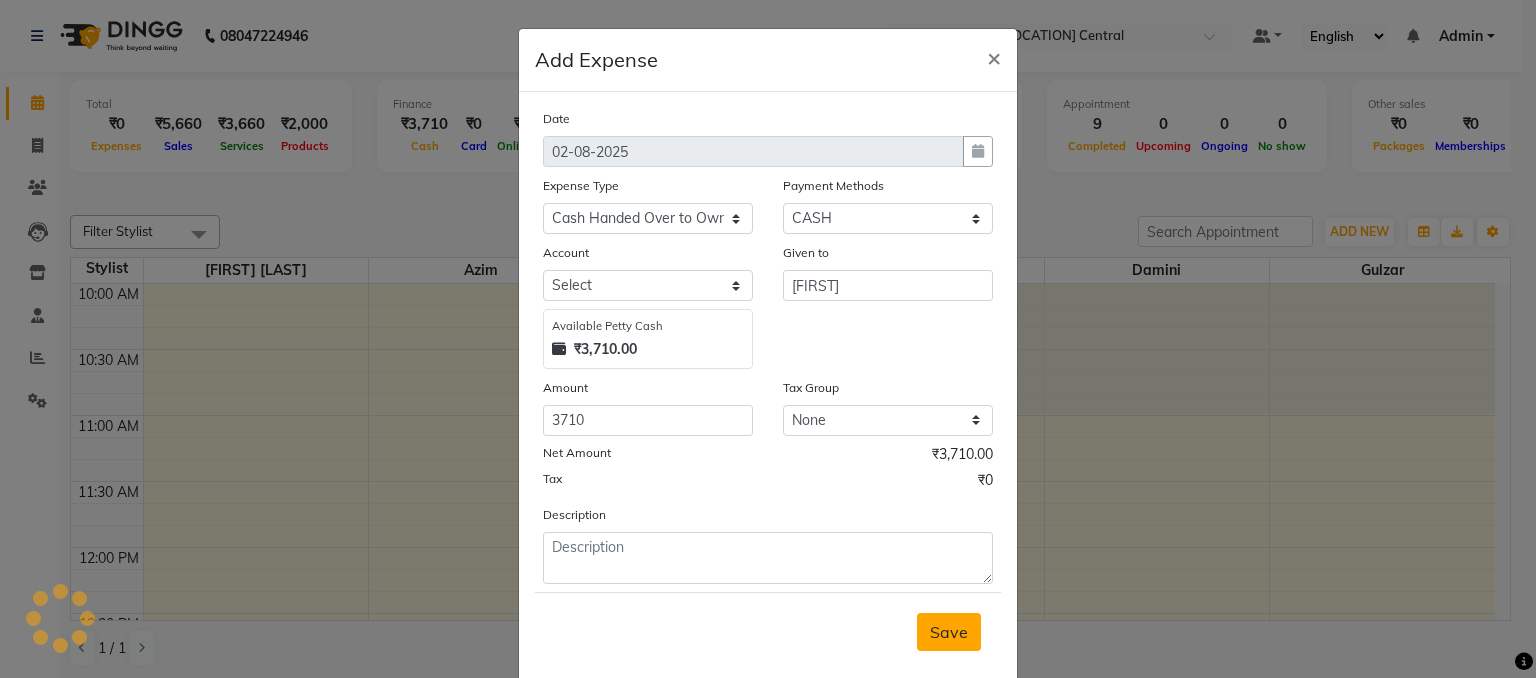 click on "Save" at bounding box center (949, 632) 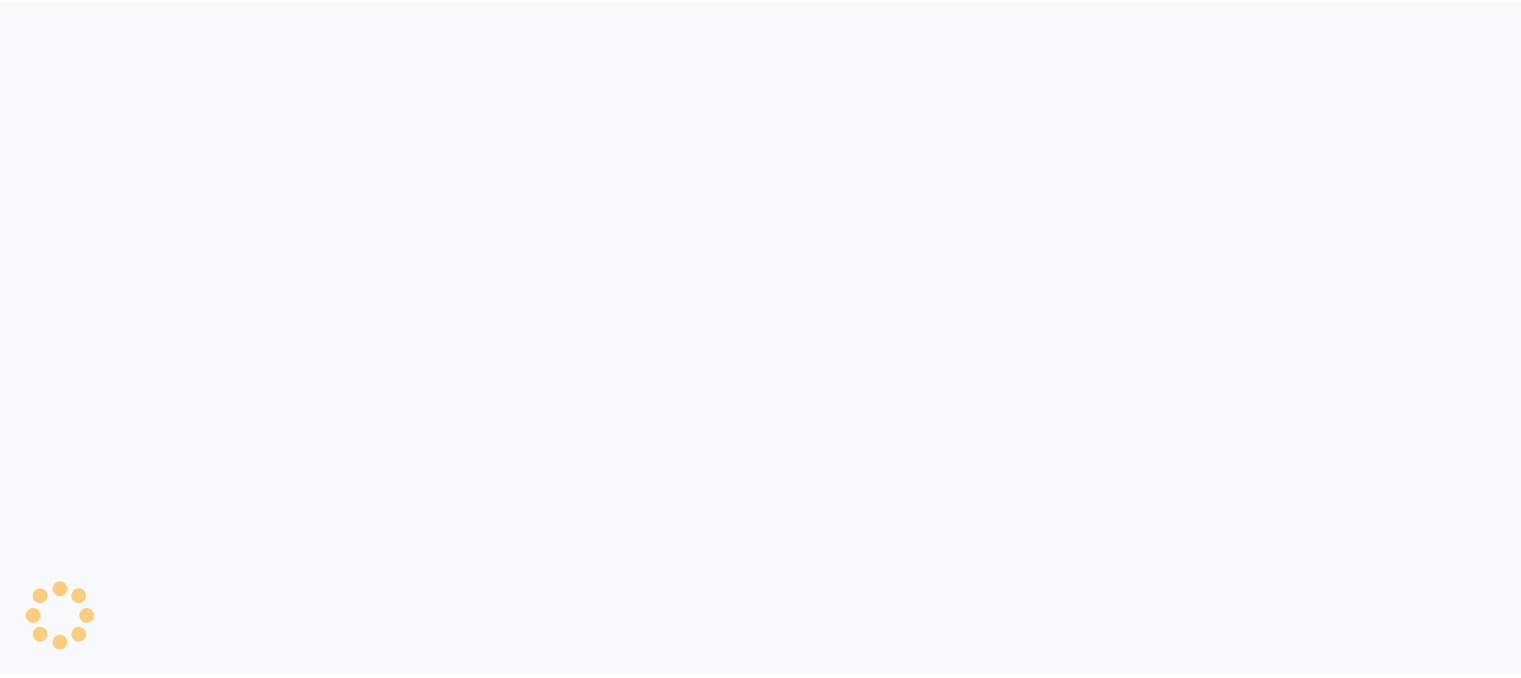 scroll, scrollTop: 0, scrollLeft: 0, axis: both 